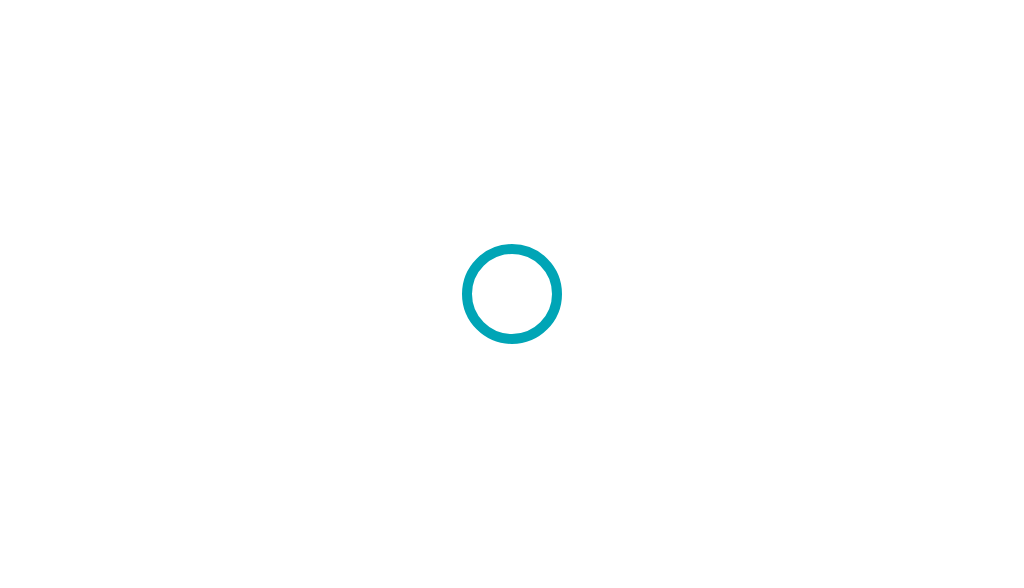 scroll, scrollTop: 0, scrollLeft: 0, axis: both 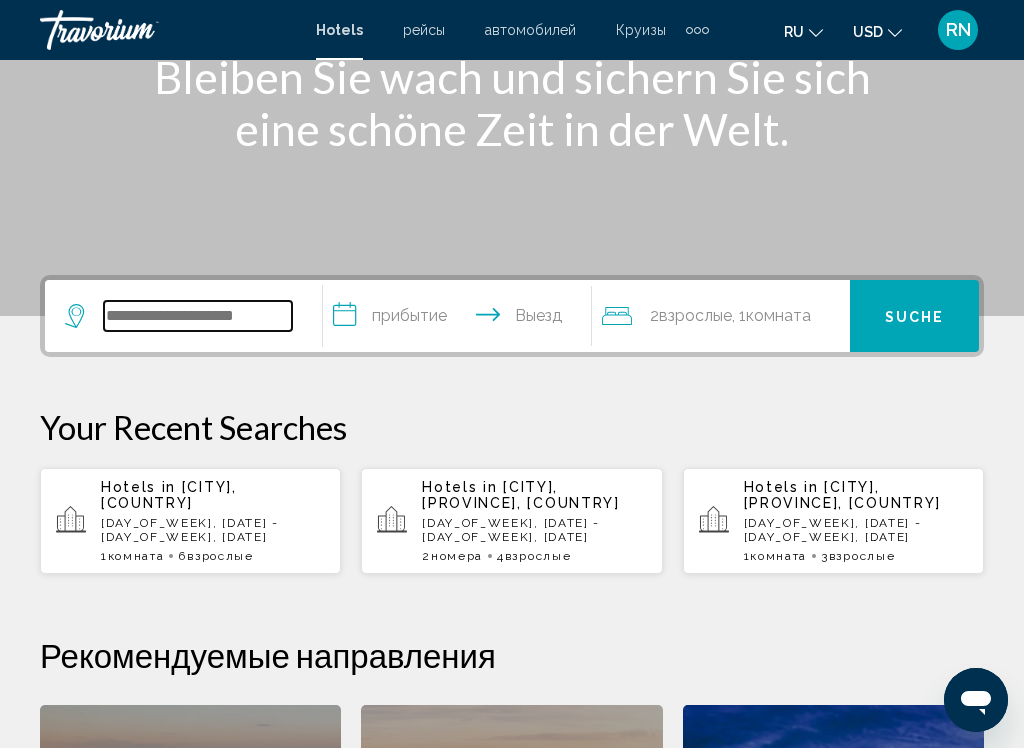 click at bounding box center (198, 316) 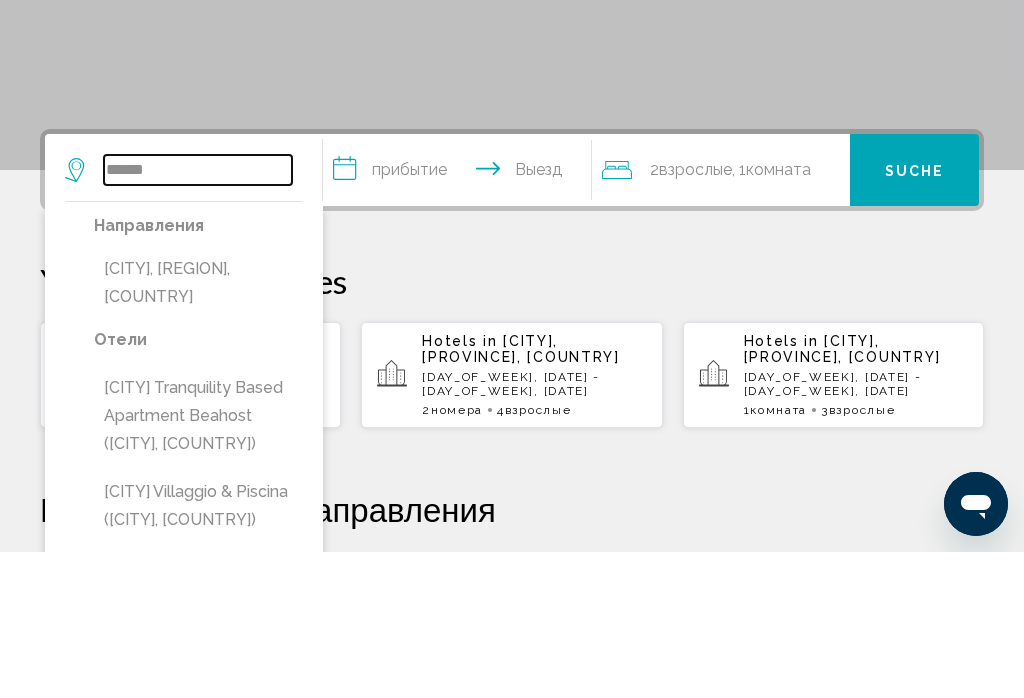 type on "******" 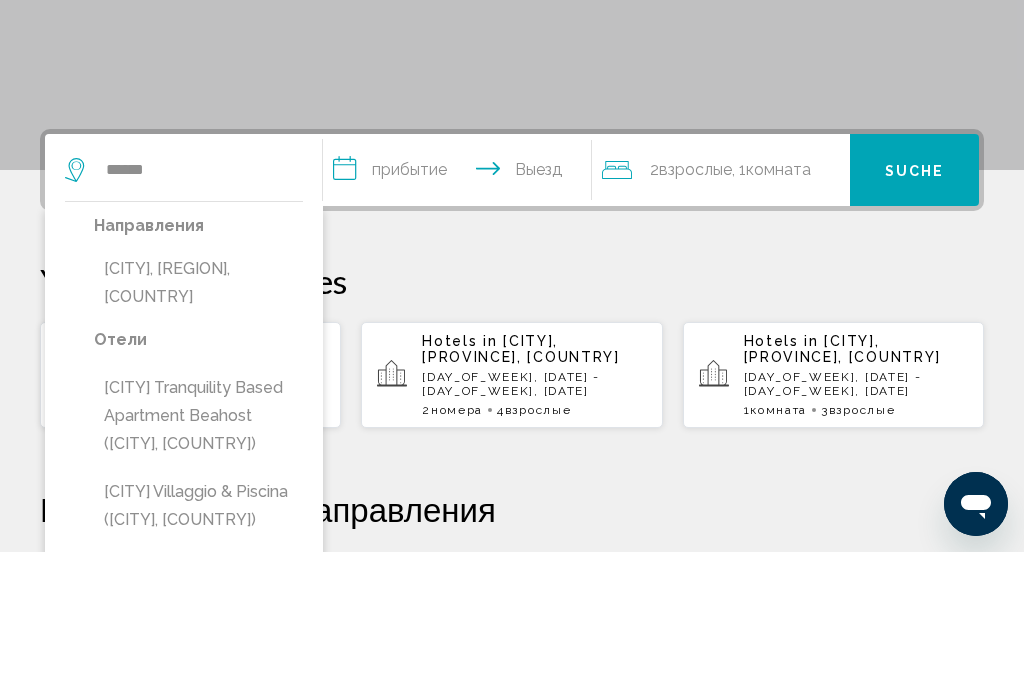 click on "**********" at bounding box center (461, 319) 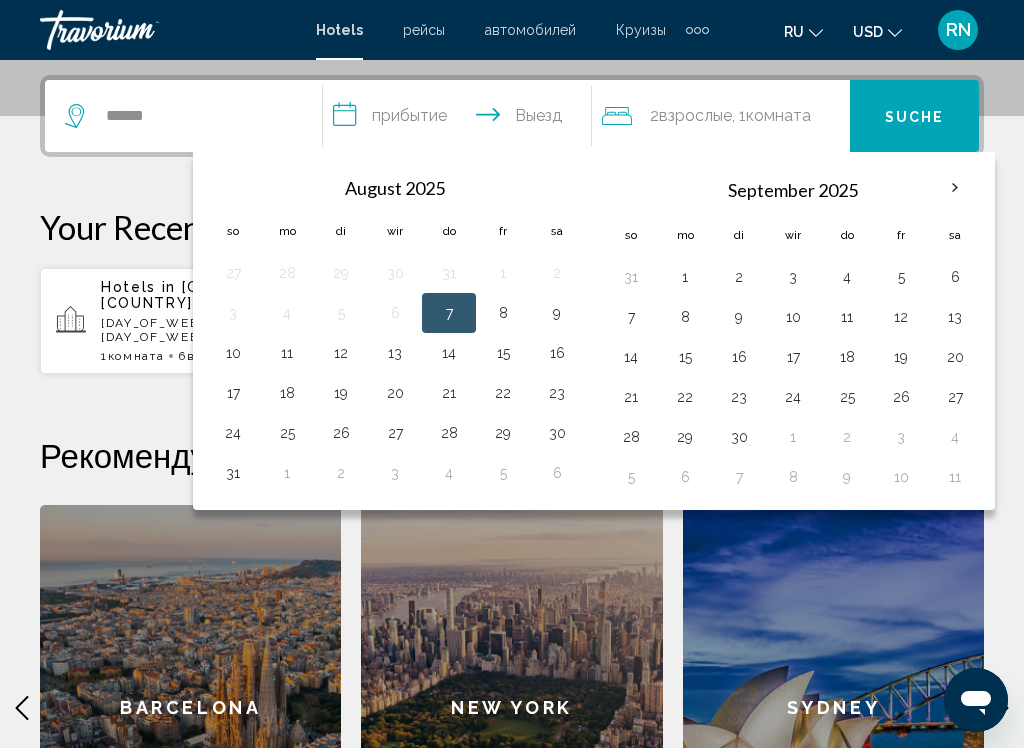 scroll, scrollTop: 494, scrollLeft: 0, axis: vertical 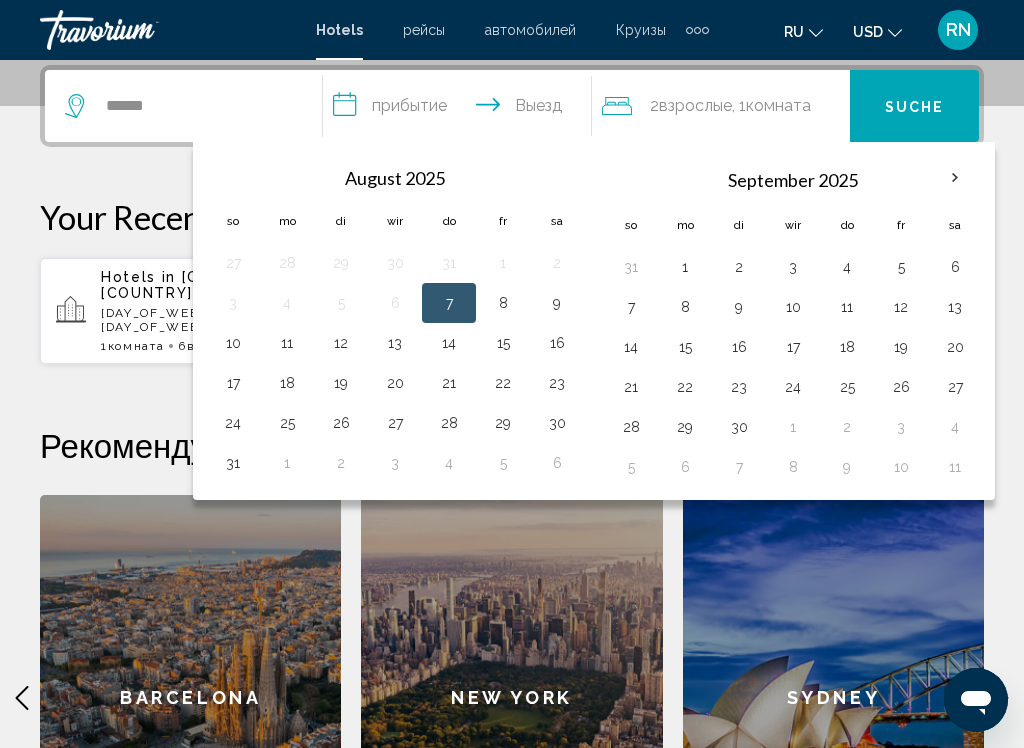 click on "13" at bounding box center [395, 343] 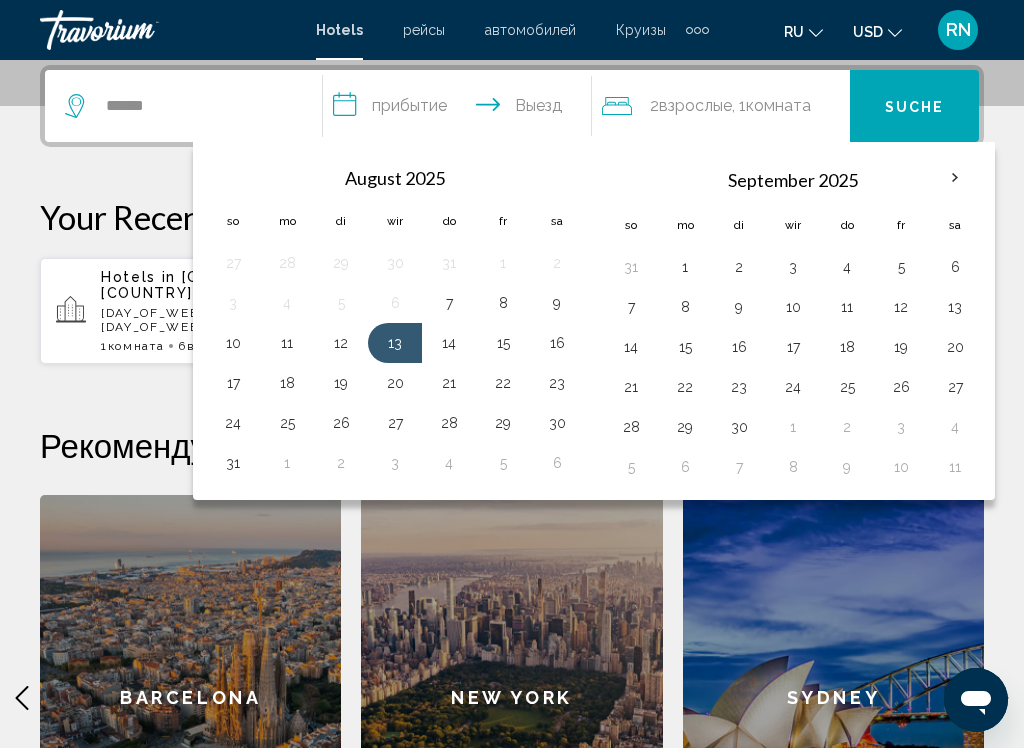click on "17" at bounding box center (233, 383) 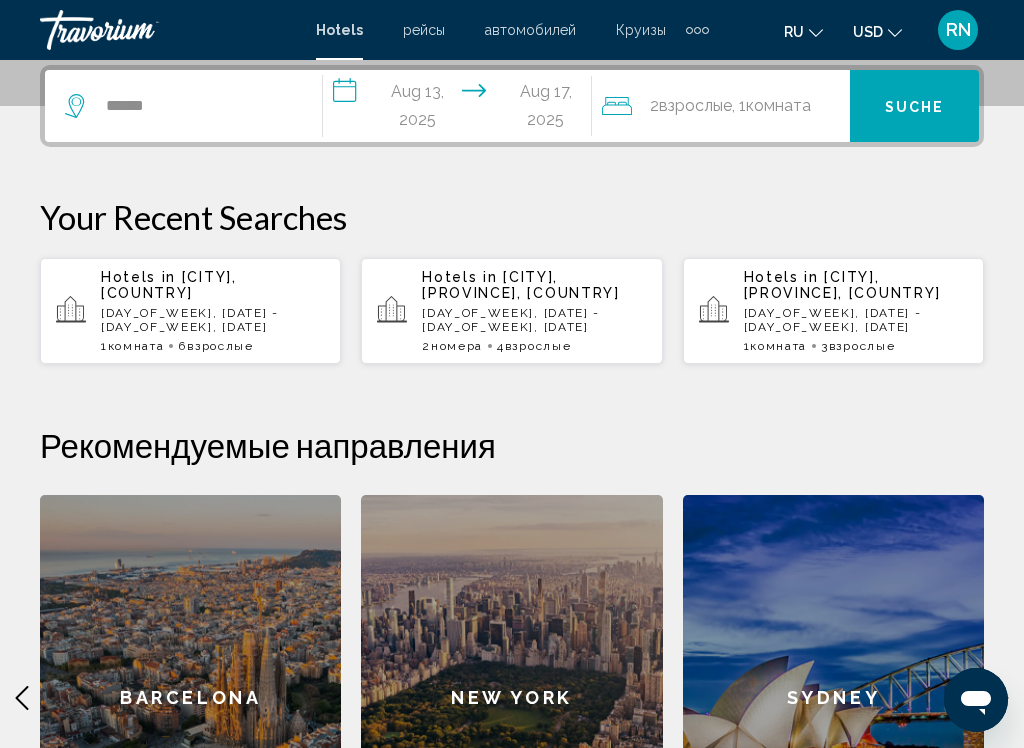 click on ", 1  Комната номера" 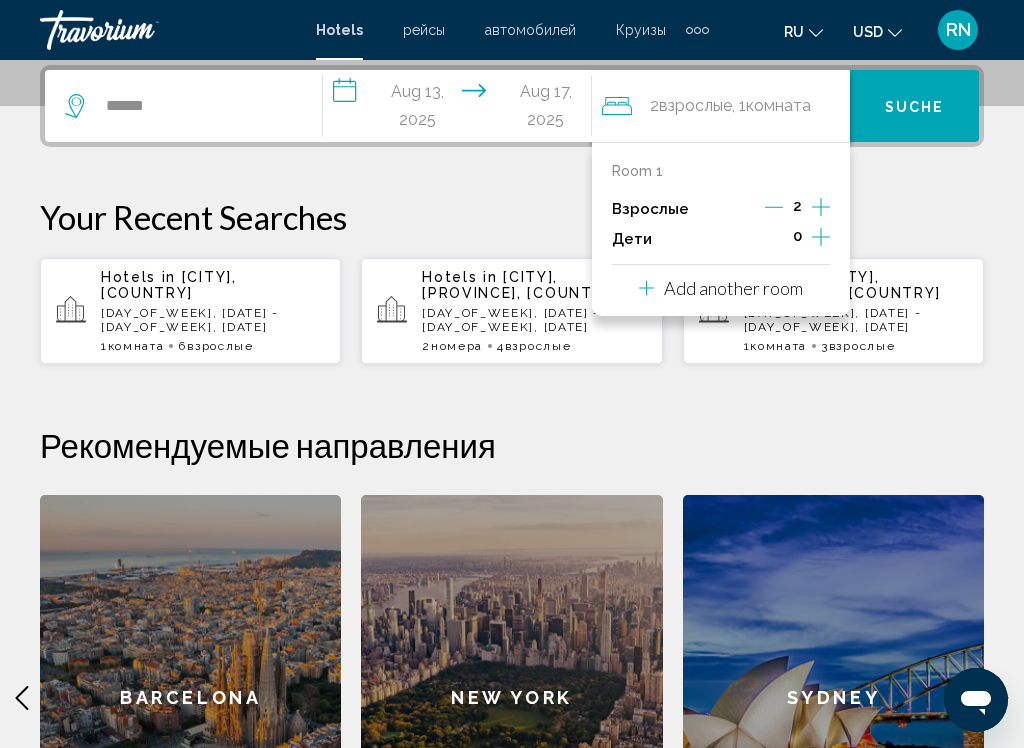 click 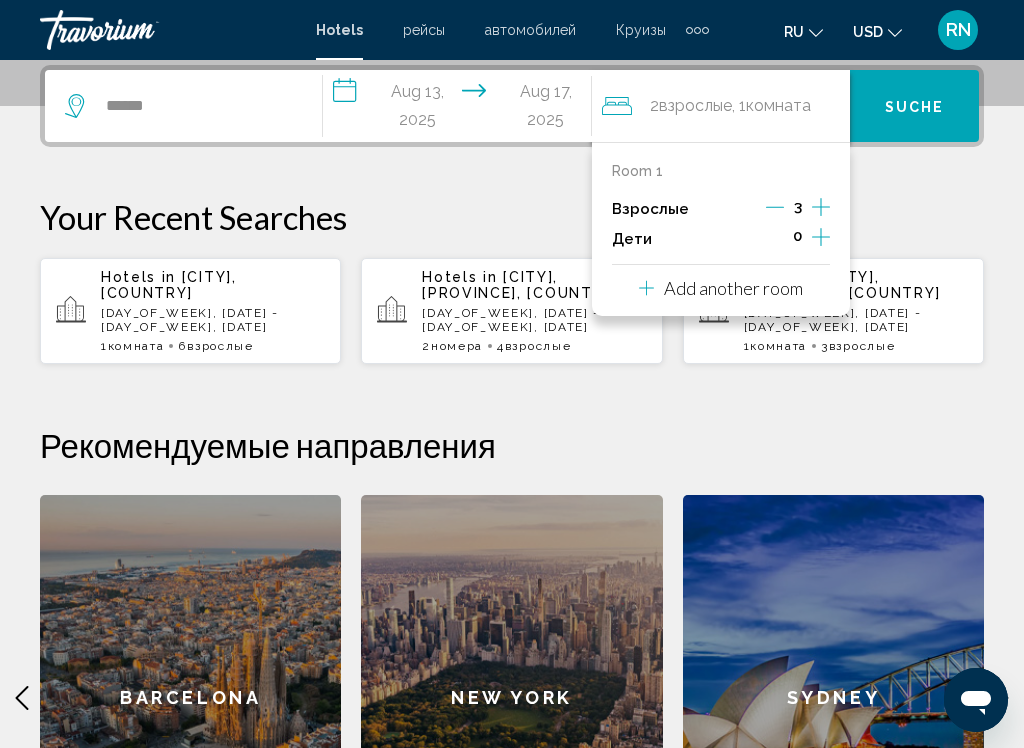 click 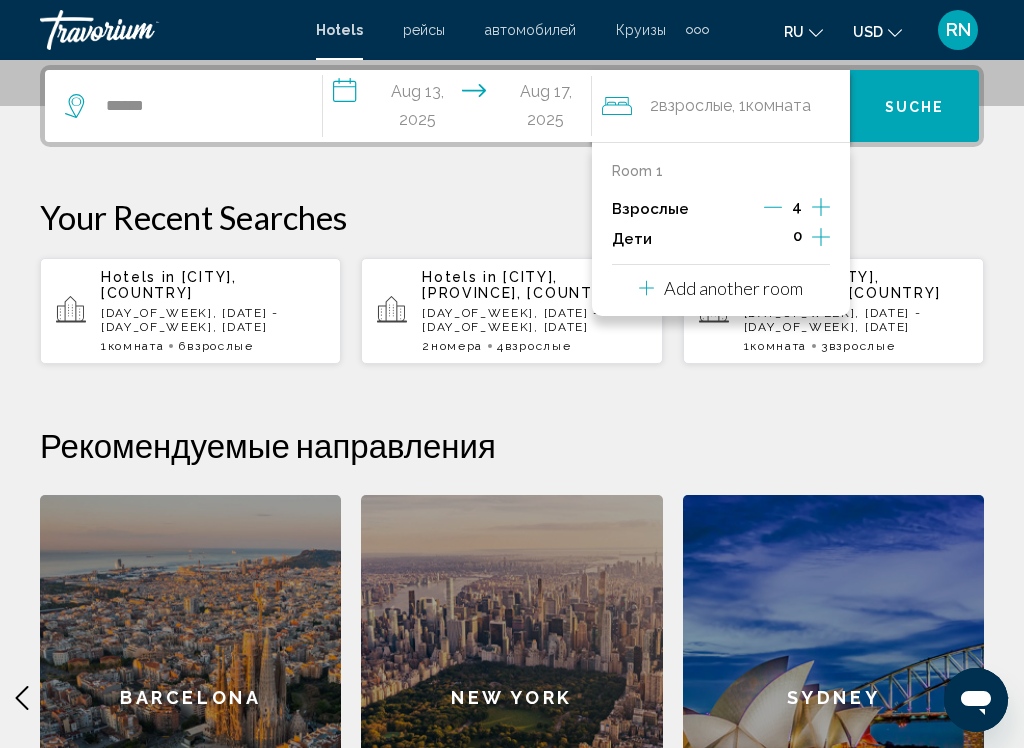 click 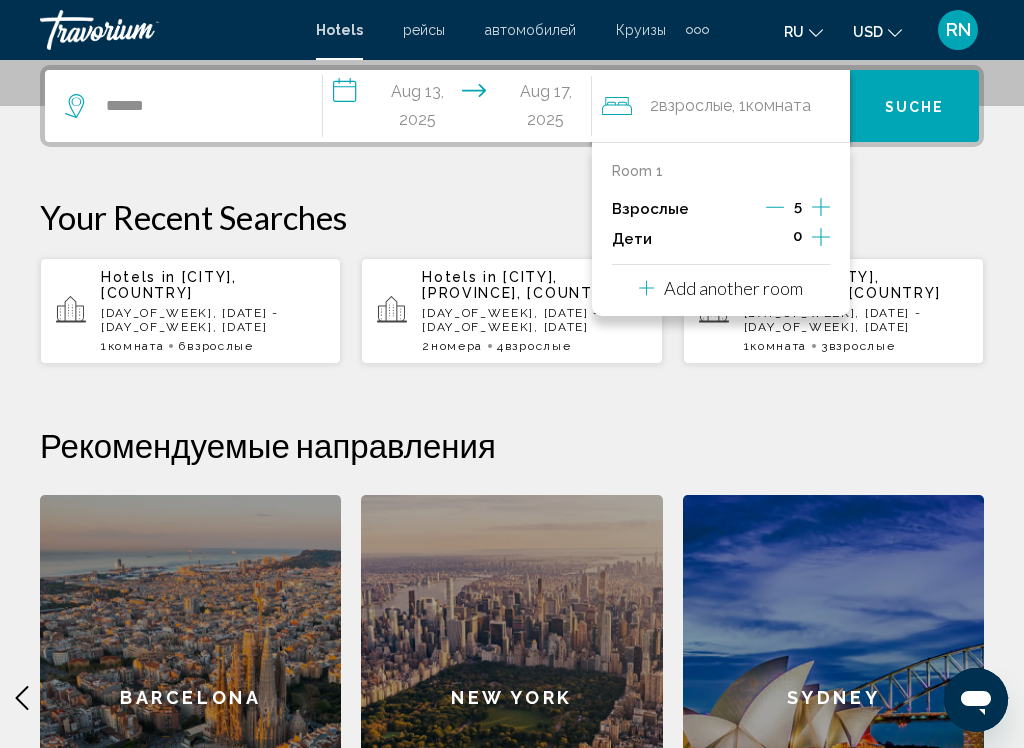 click on "Suche" at bounding box center (915, 107) 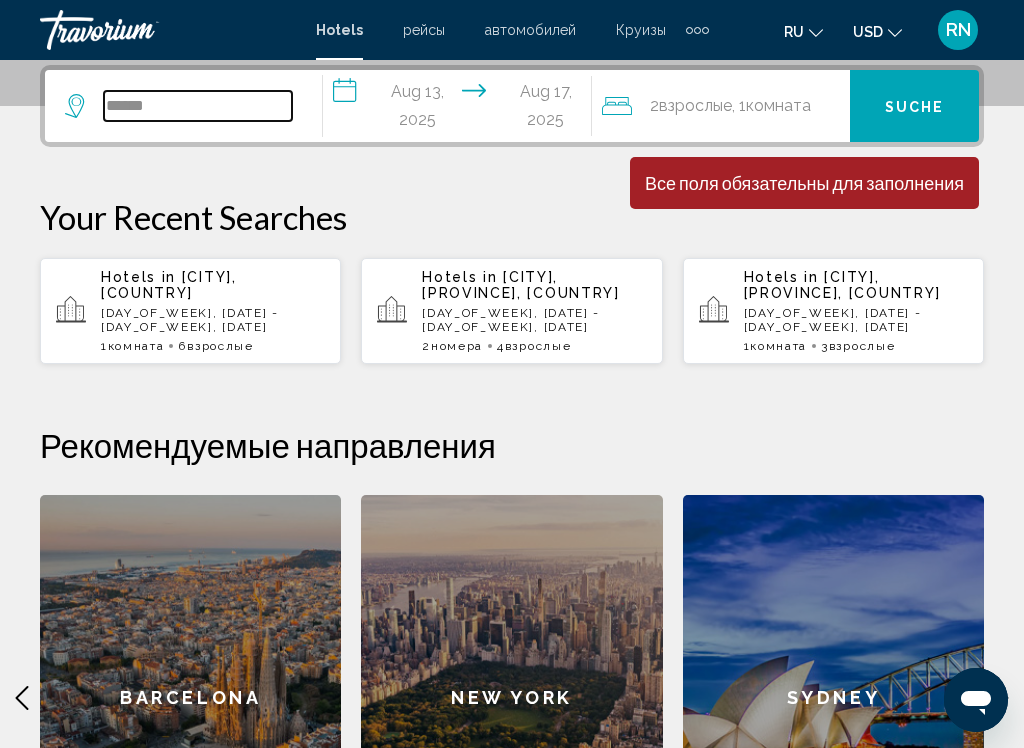 click on "******" at bounding box center (198, 106) 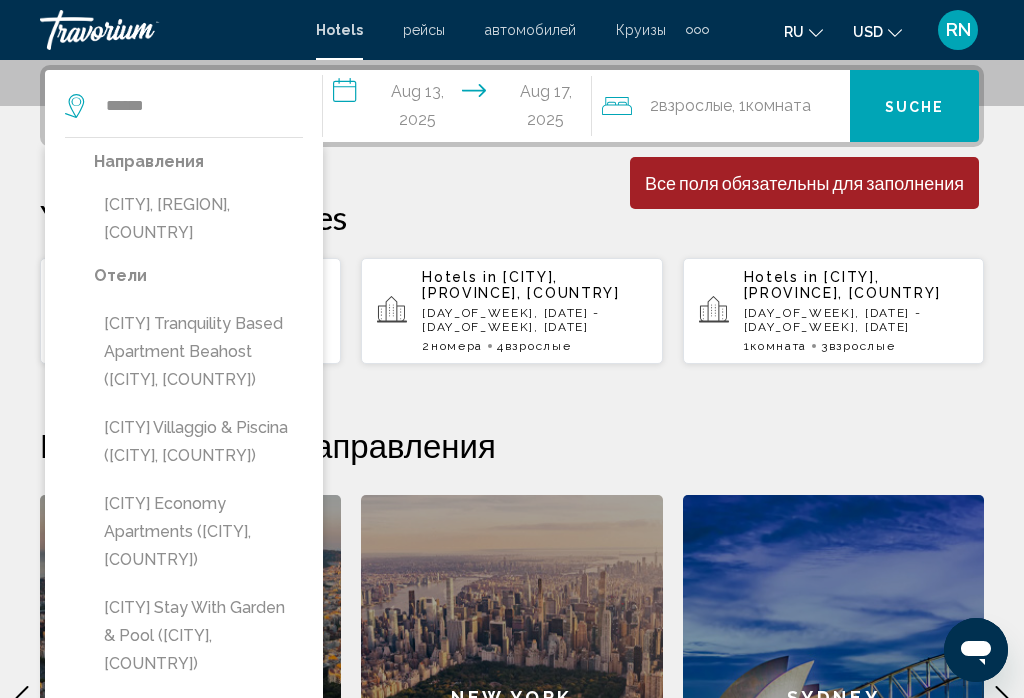 click on "[CITY], [REGION], [COUNTRY]" at bounding box center (198, 219) 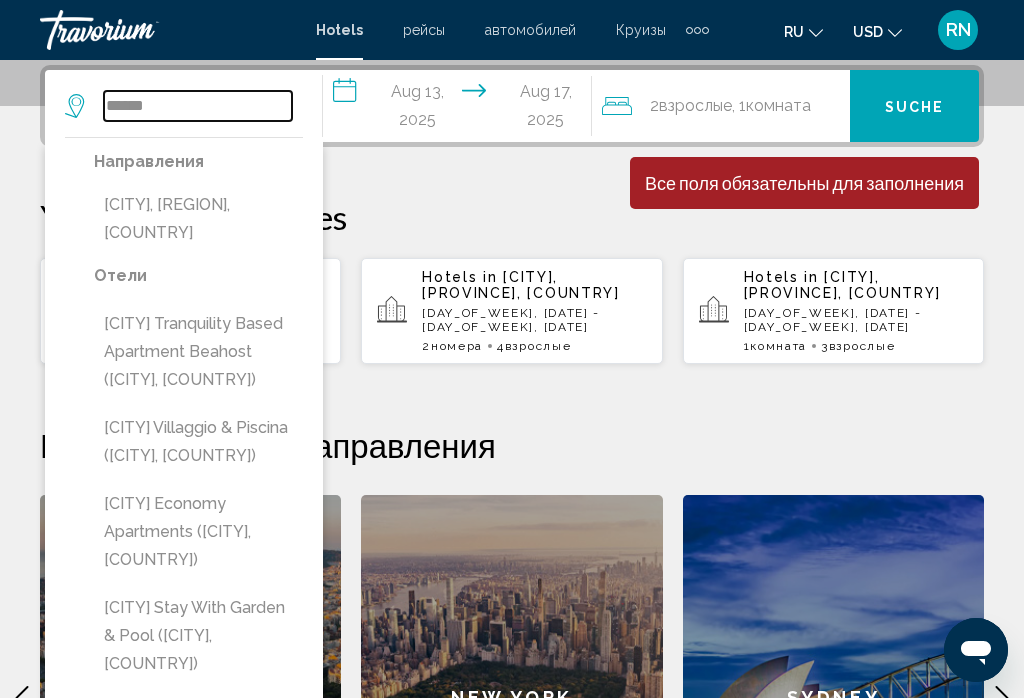 type on "**********" 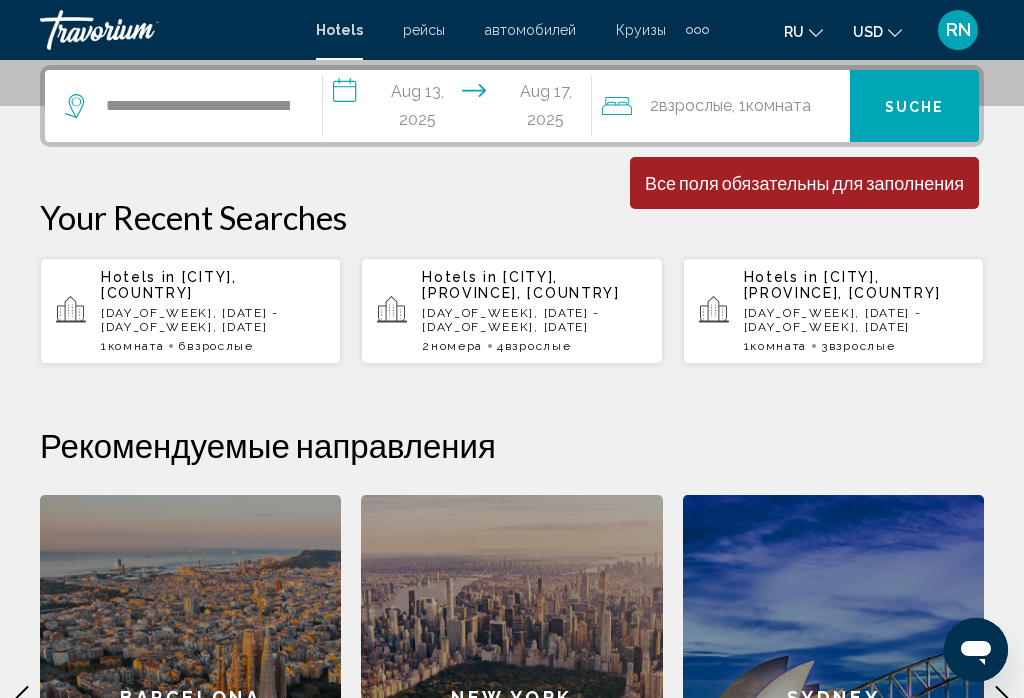 click on "Suche" at bounding box center (915, 107) 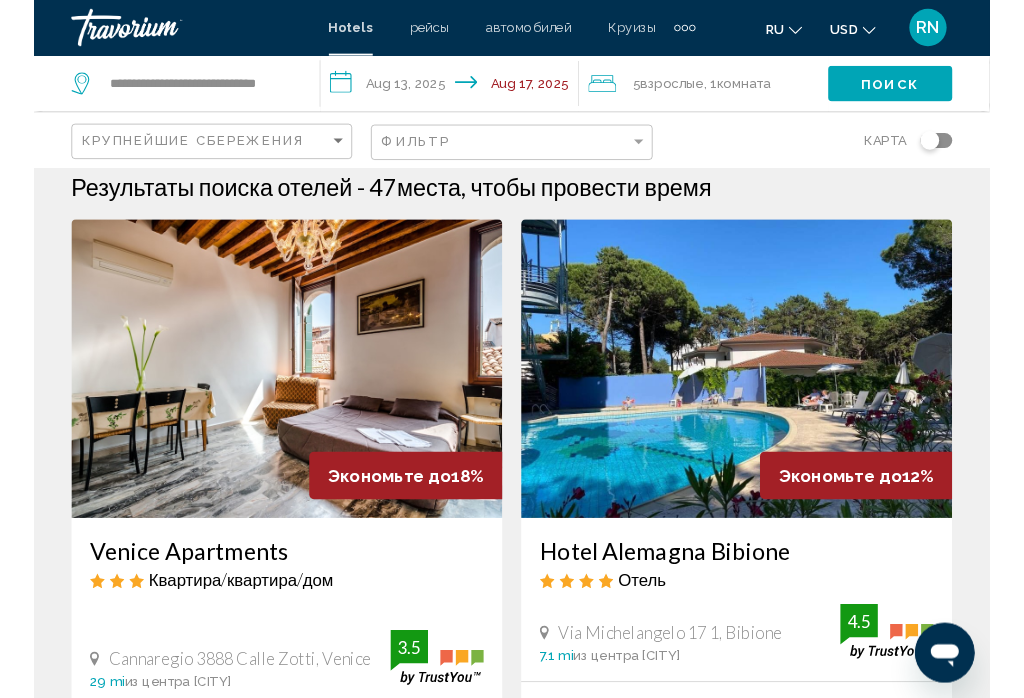scroll, scrollTop: 0, scrollLeft: 0, axis: both 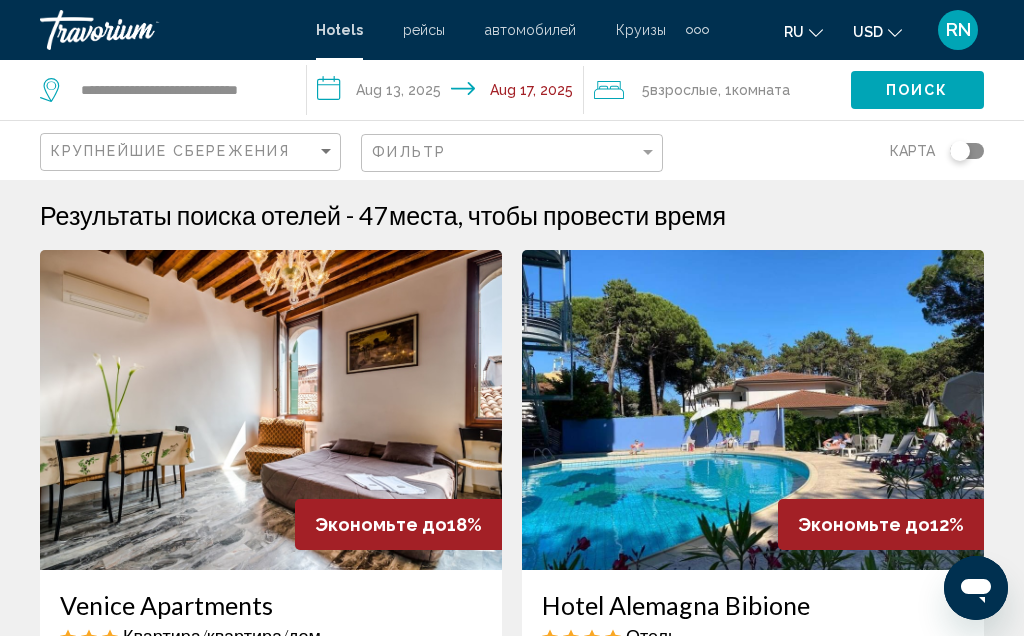 click on "Фильтр" 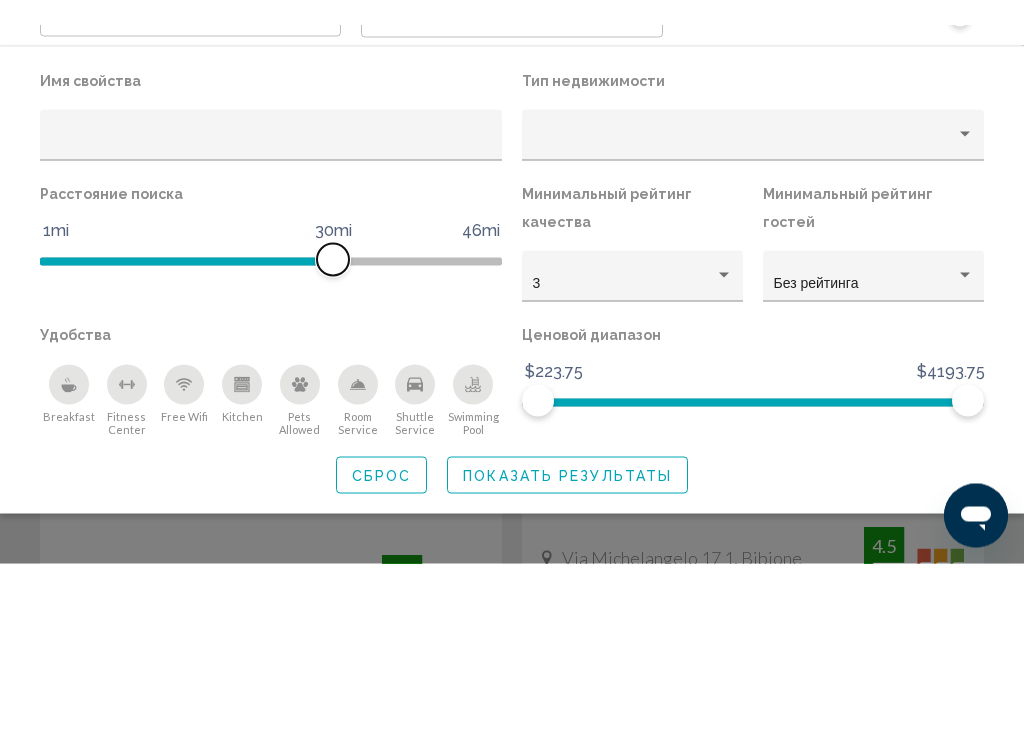 scroll, scrollTop: 160, scrollLeft: 0, axis: vertical 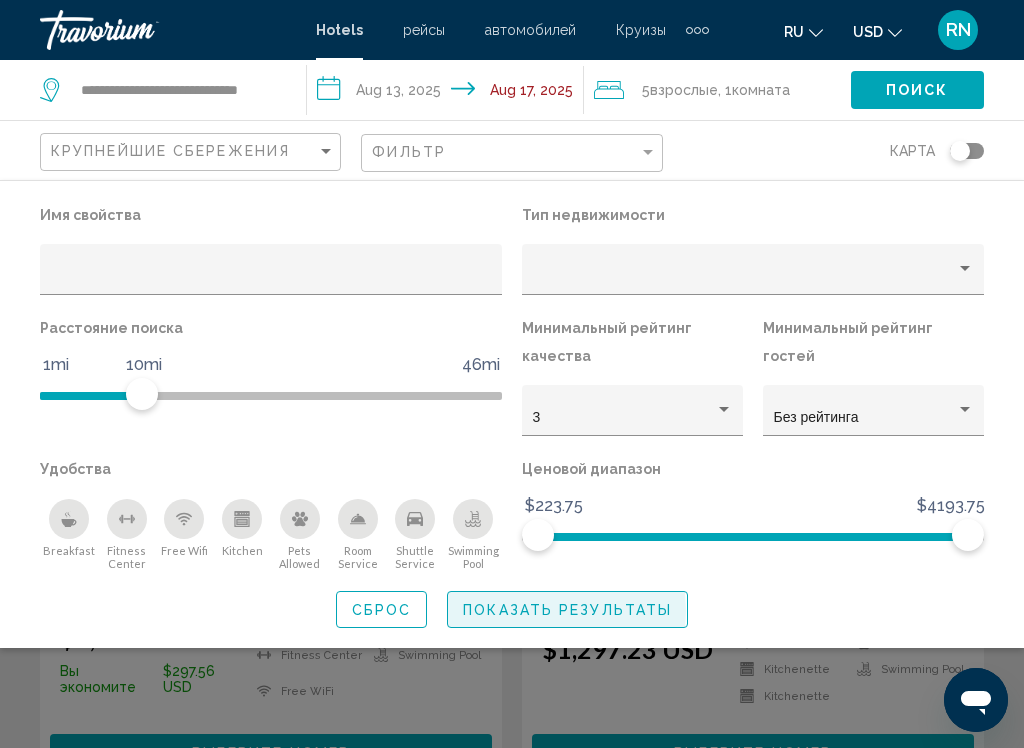 click on "Показать результаты" 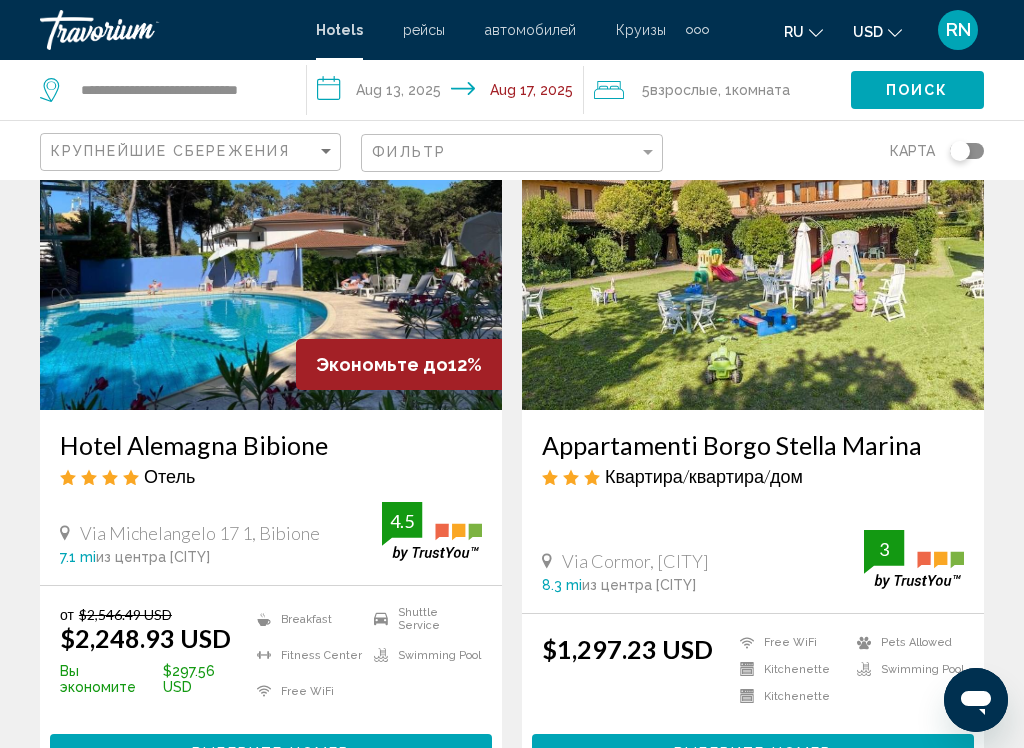 click on "USD" 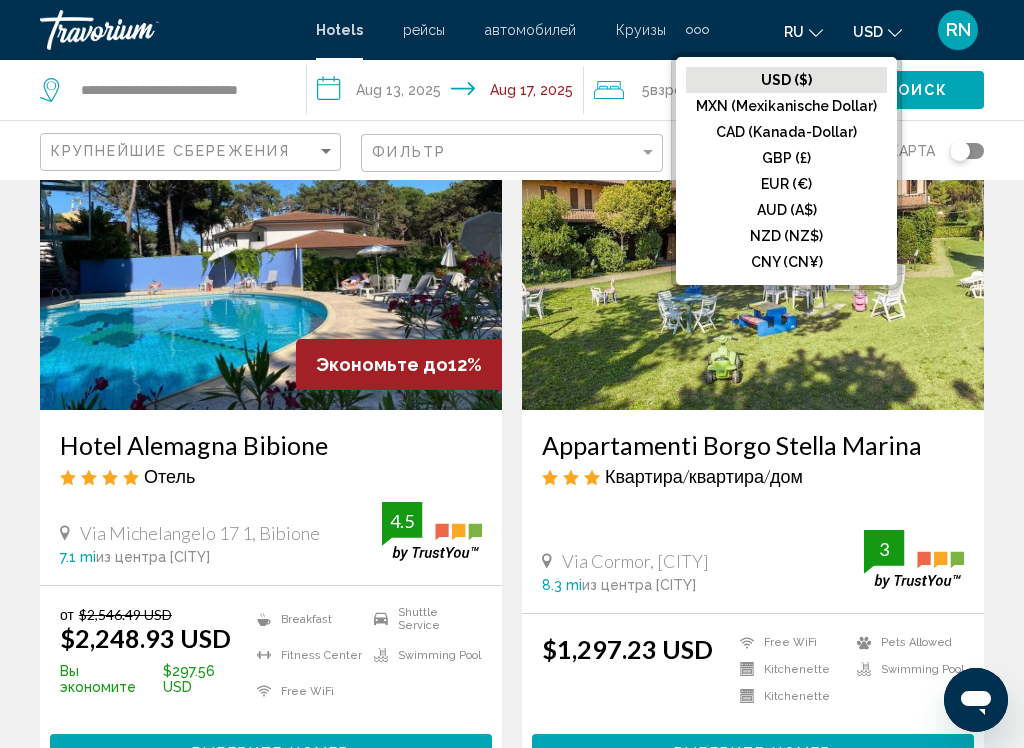 click on "EUR (€)" 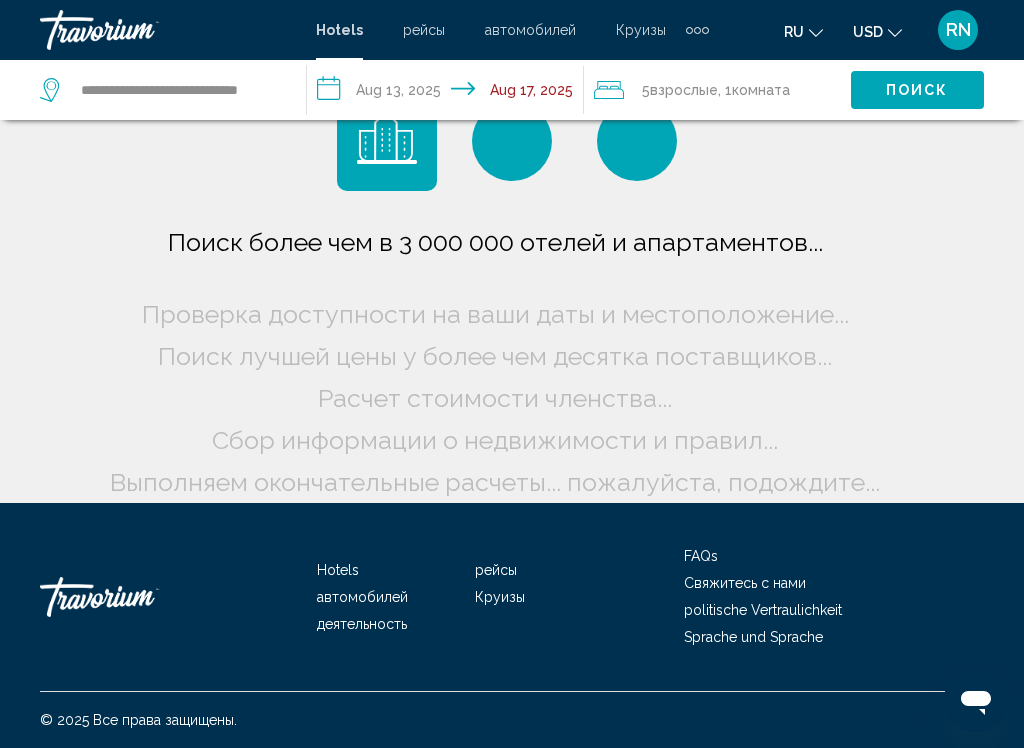 scroll, scrollTop: 59, scrollLeft: 0, axis: vertical 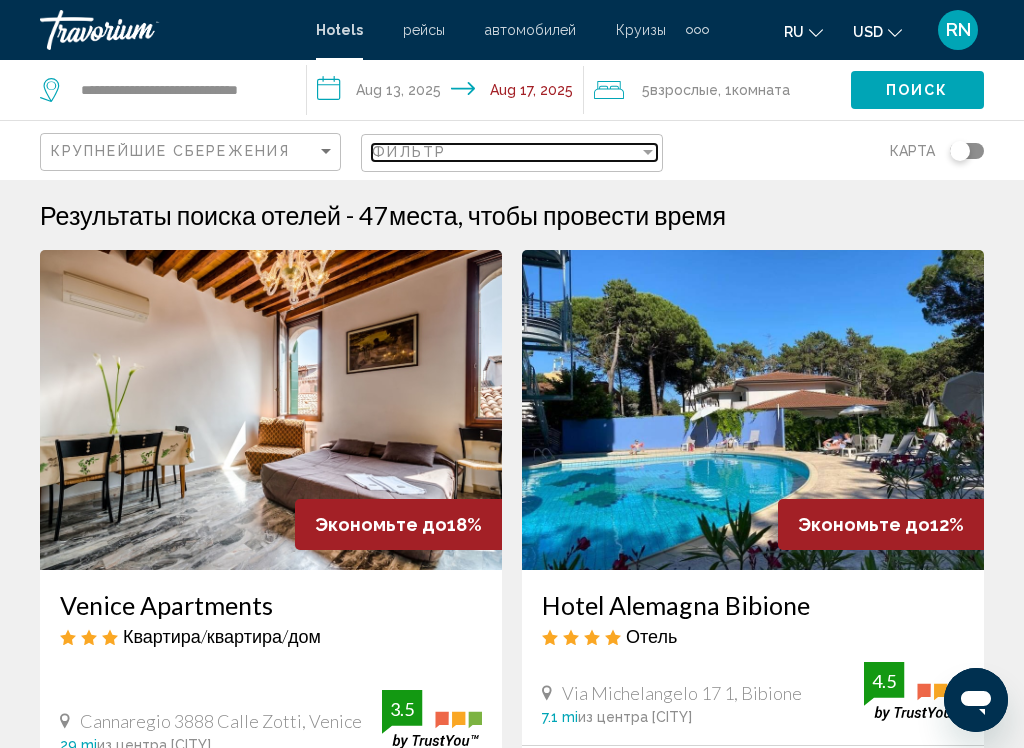 click on "Фильтр" at bounding box center (409, 152) 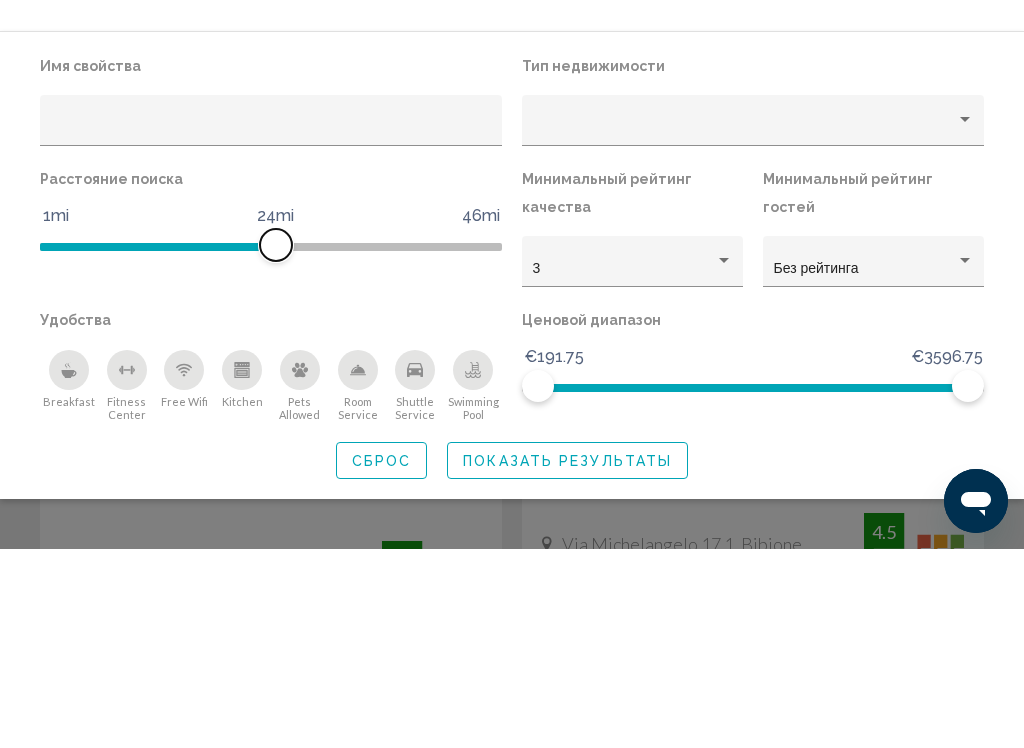 scroll, scrollTop: 174, scrollLeft: 0, axis: vertical 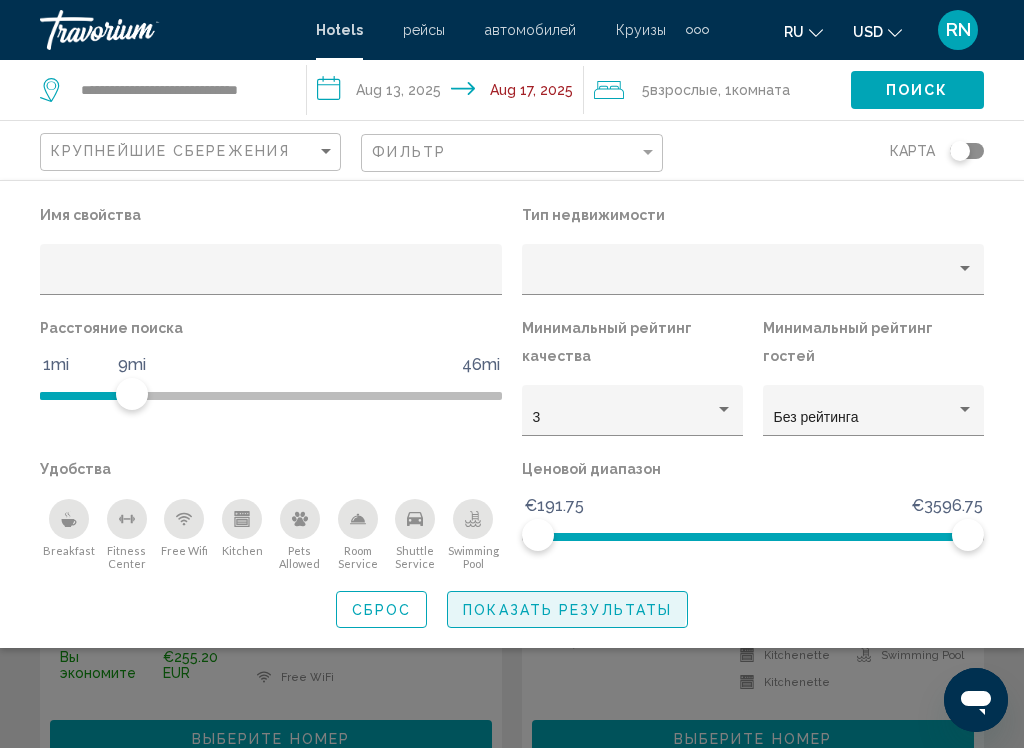 click on "Показать результаты" 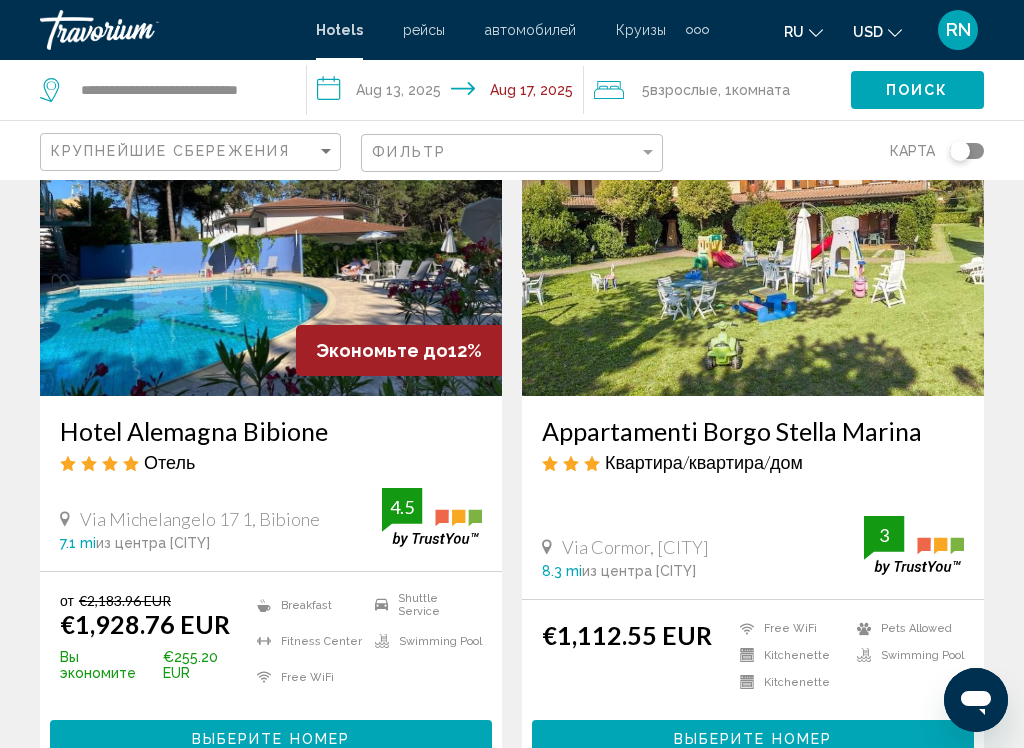 click on "Выберите номер" at bounding box center (271, 740) 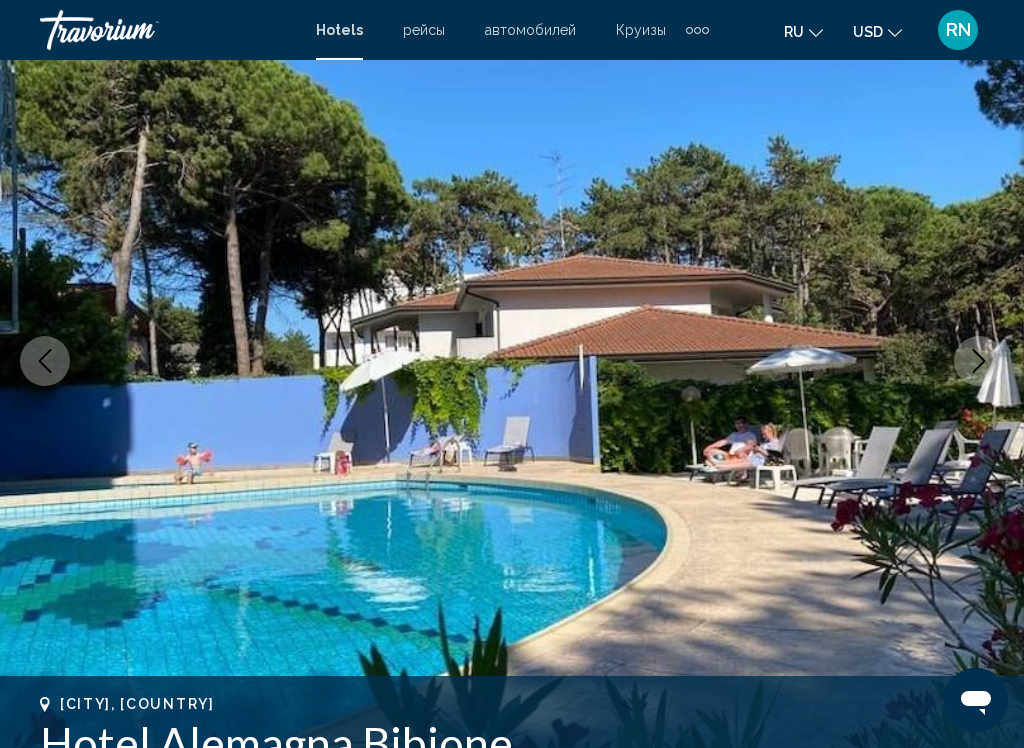 scroll, scrollTop: 0, scrollLeft: 0, axis: both 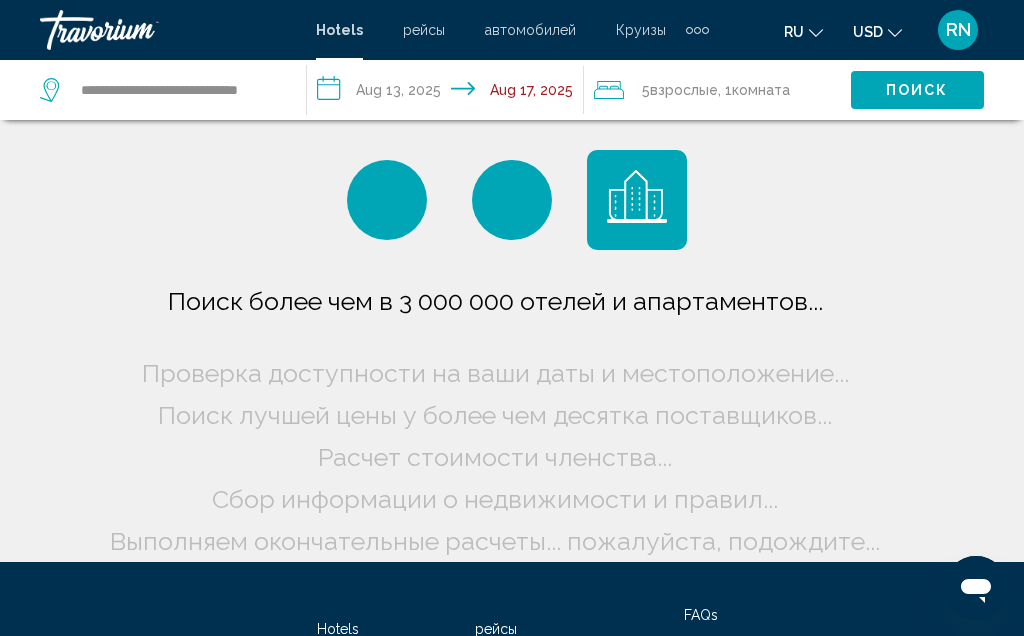 click on "5  Взрослый Взрослые , 1  Комната номера" 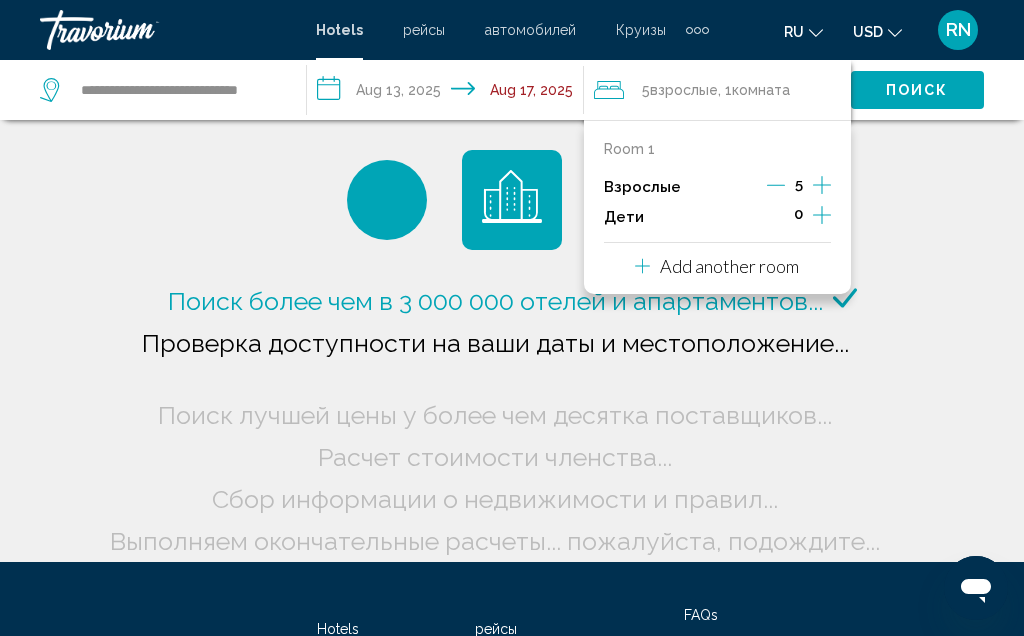 click on "Взрослые
5" at bounding box center (717, 187) 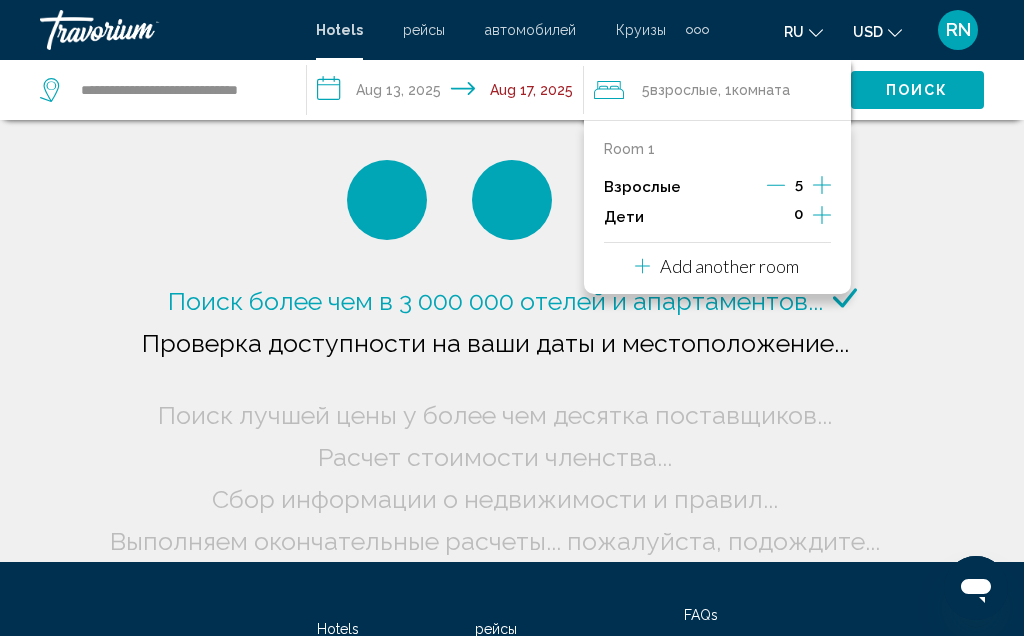 click on "Взрослые
5" at bounding box center [717, 187] 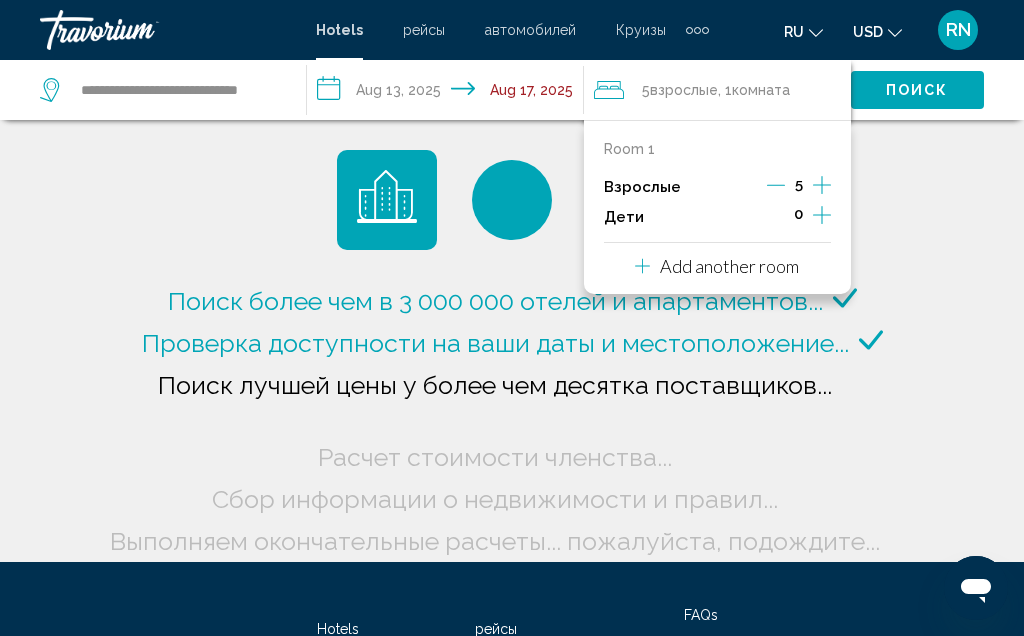 click 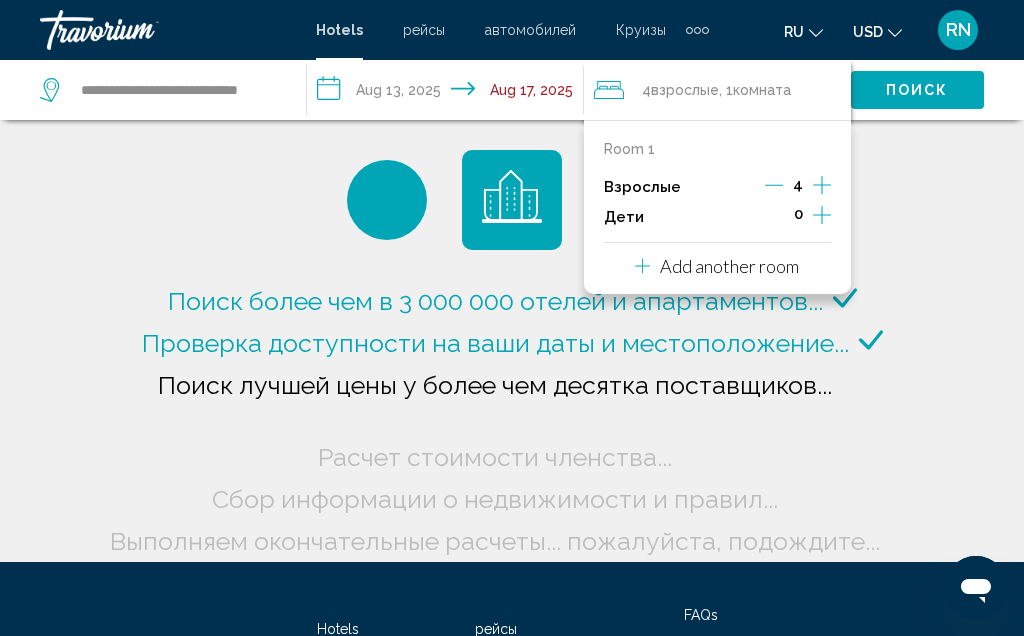click 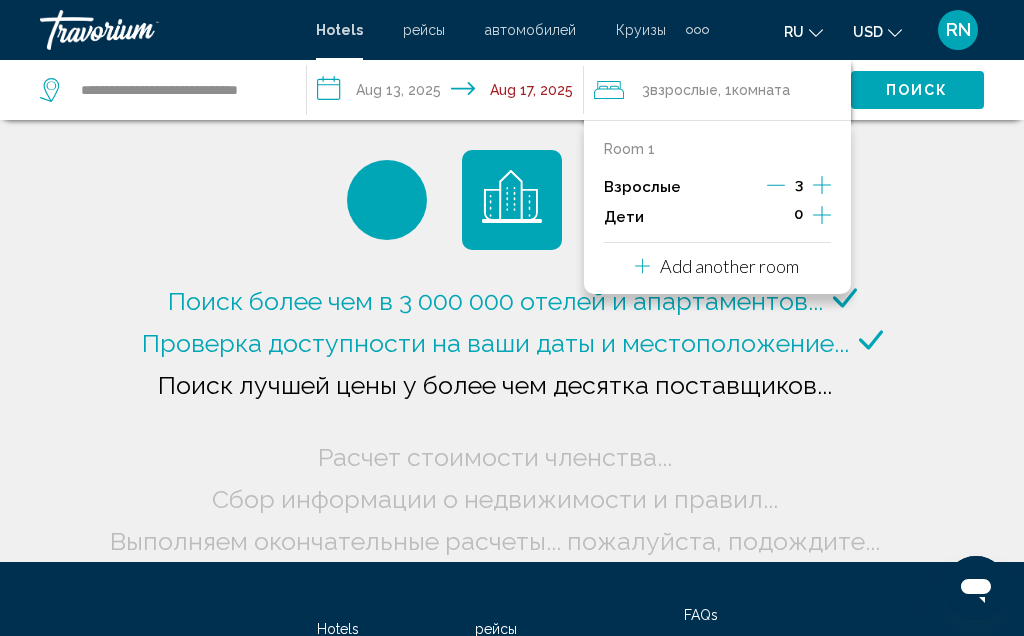 click 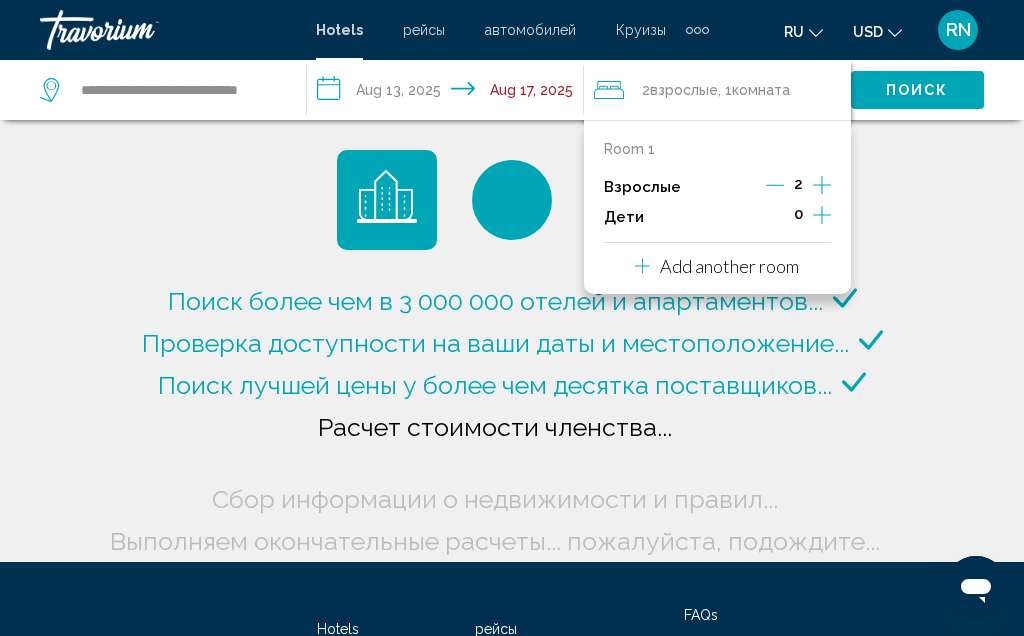 click on "Add another room" at bounding box center [729, 266] 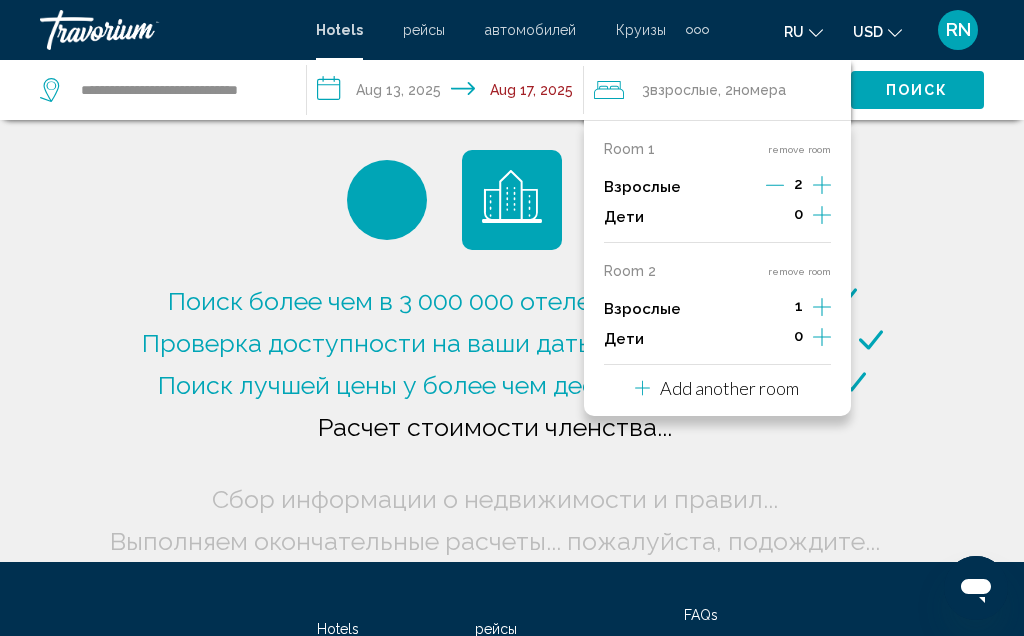 click 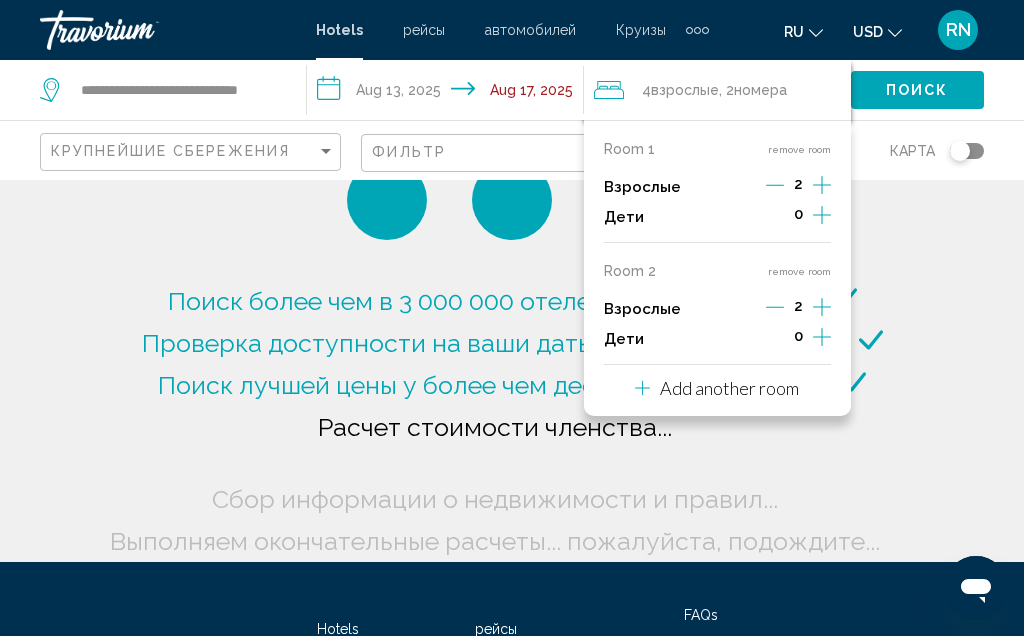 click 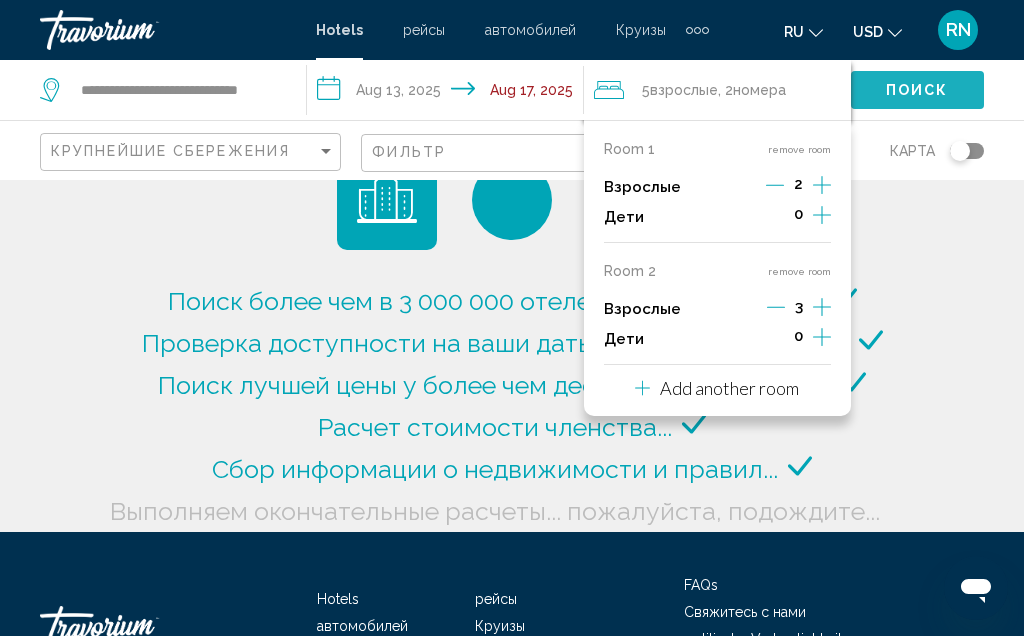 click on "Поиск" 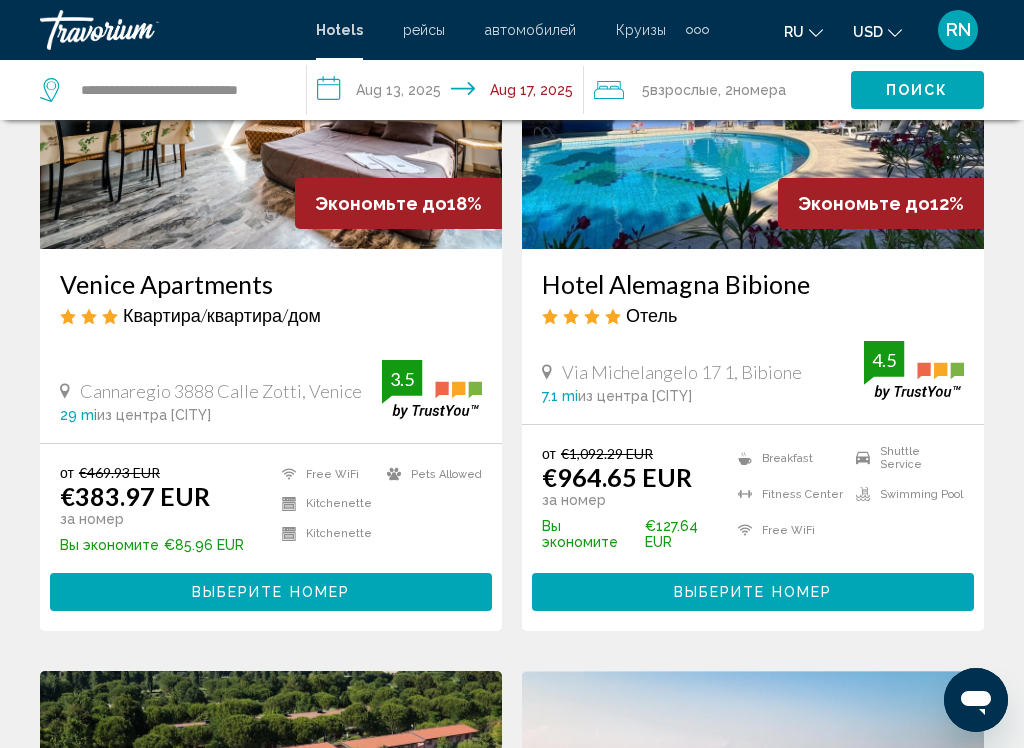 scroll, scrollTop: 328, scrollLeft: 0, axis: vertical 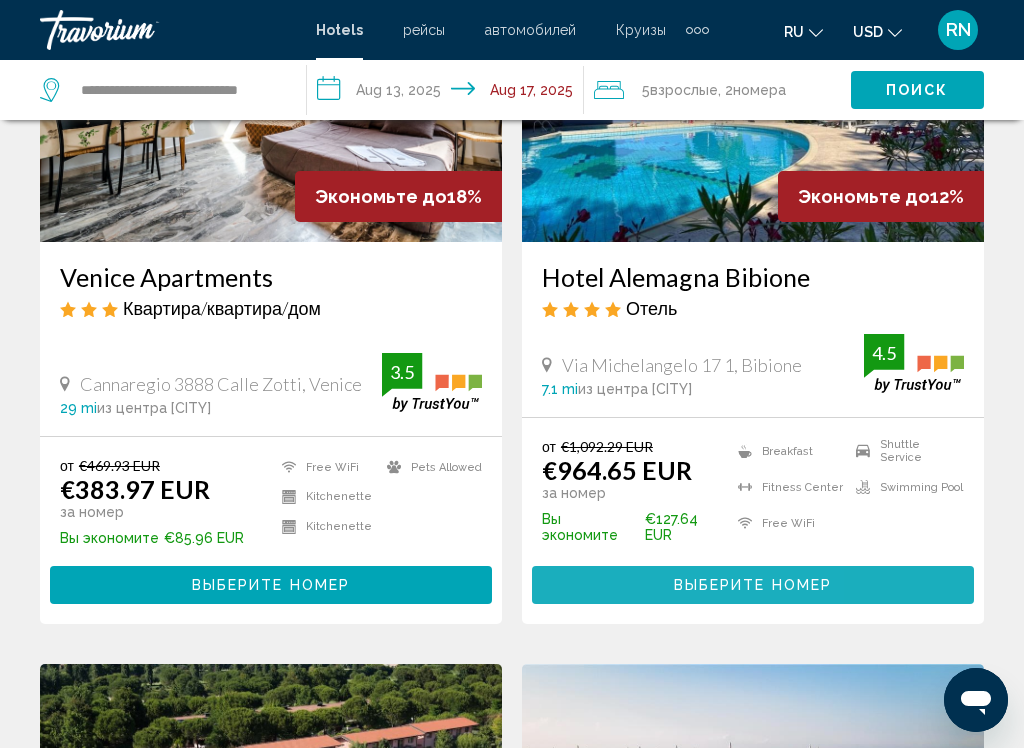 click on "Выберите номер" at bounding box center [753, 584] 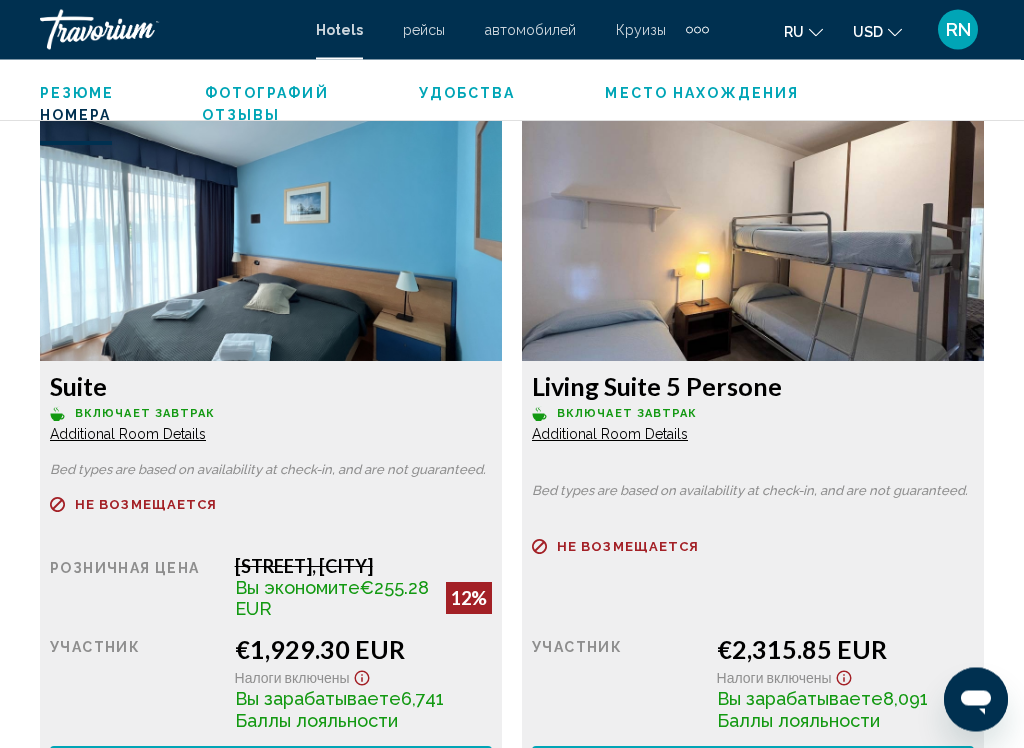 scroll, scrollTop: 3350, scrollLeft: 0, axis: vertical 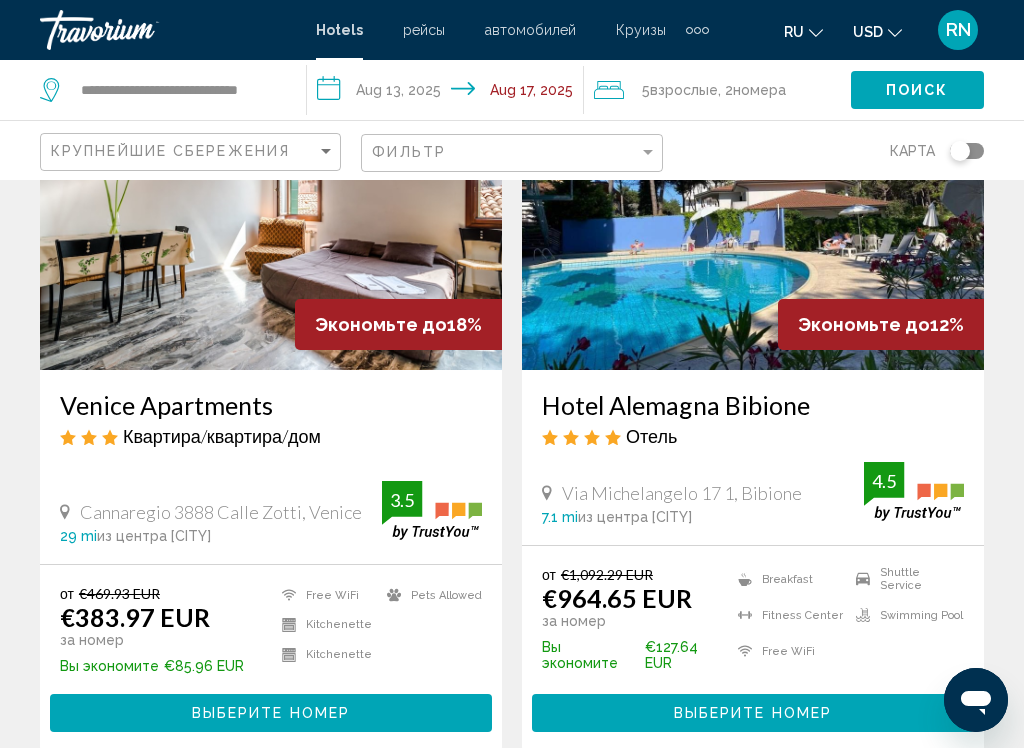 click on "Выберите номер" at bounding box center (753, 714) 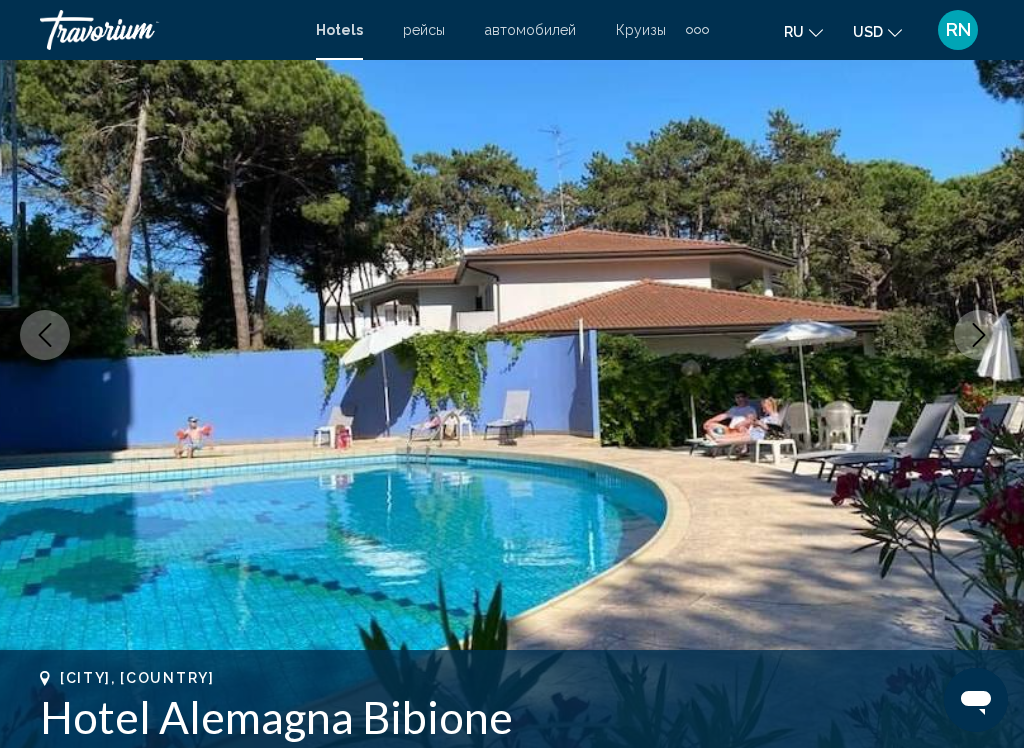 scroll, scrollTop: 0, scrollLeft: 0, axis: both 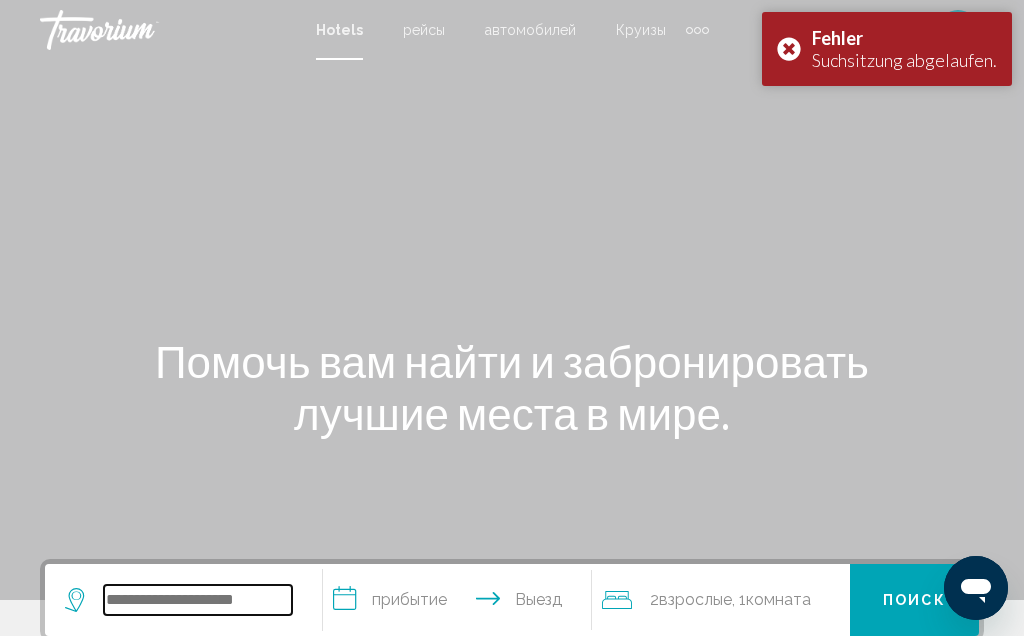 click at bounding box center [198, 600] 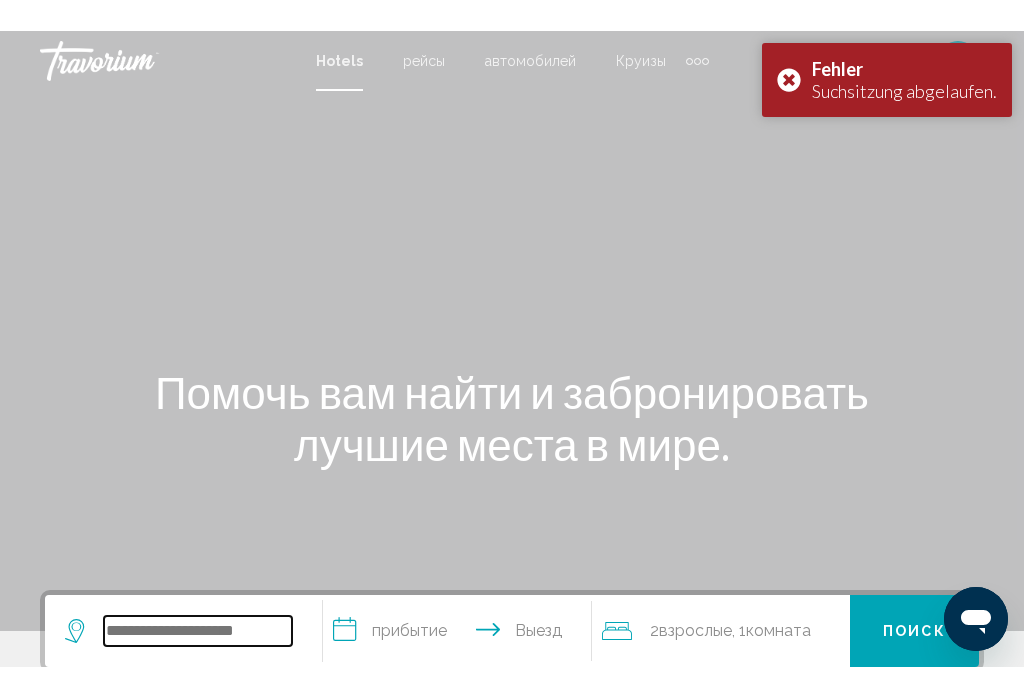 scroll, scrollTop: 100, scrollLeft: 0, axis: vertical 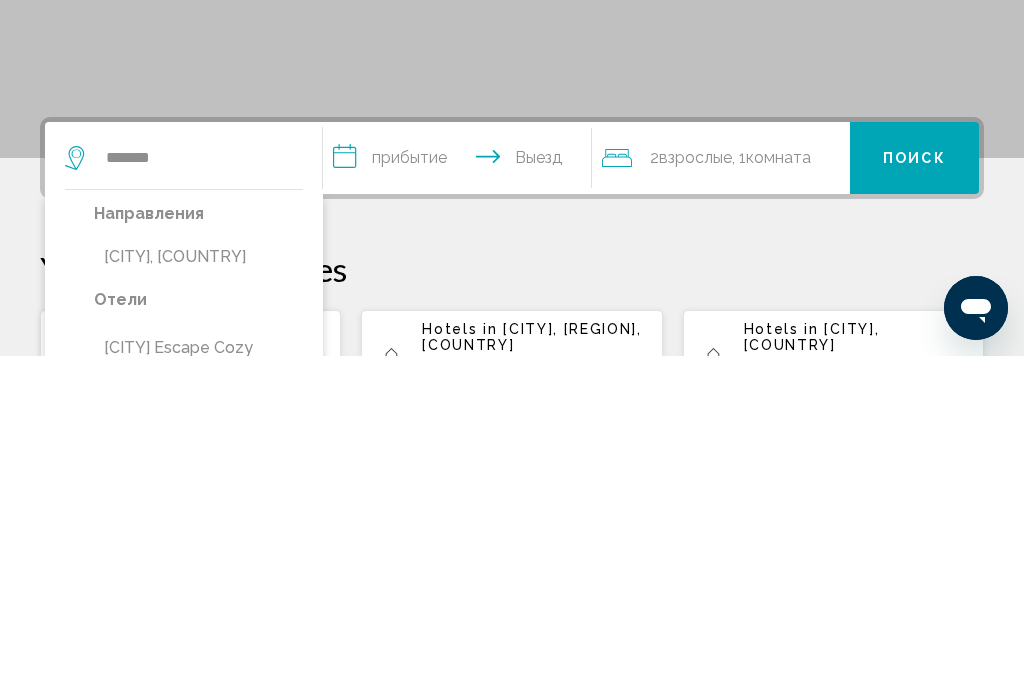 click on "[CITY], [COUNTRY]" at bounding box center [198, 599] 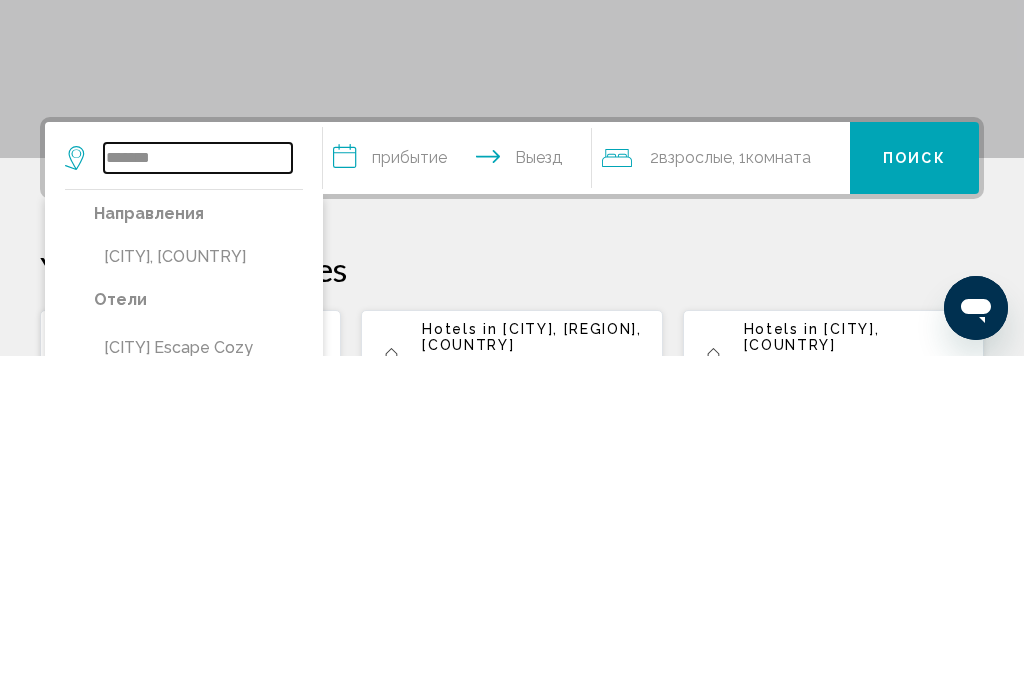 type on "**********" 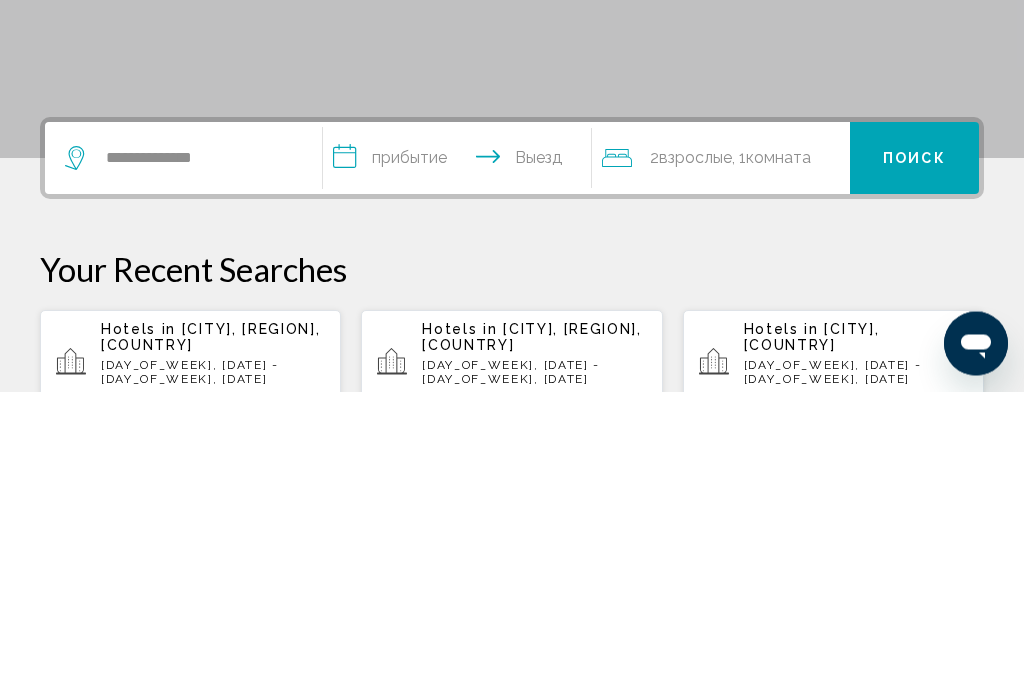 click on "**********" at bounding box center [461, 468] 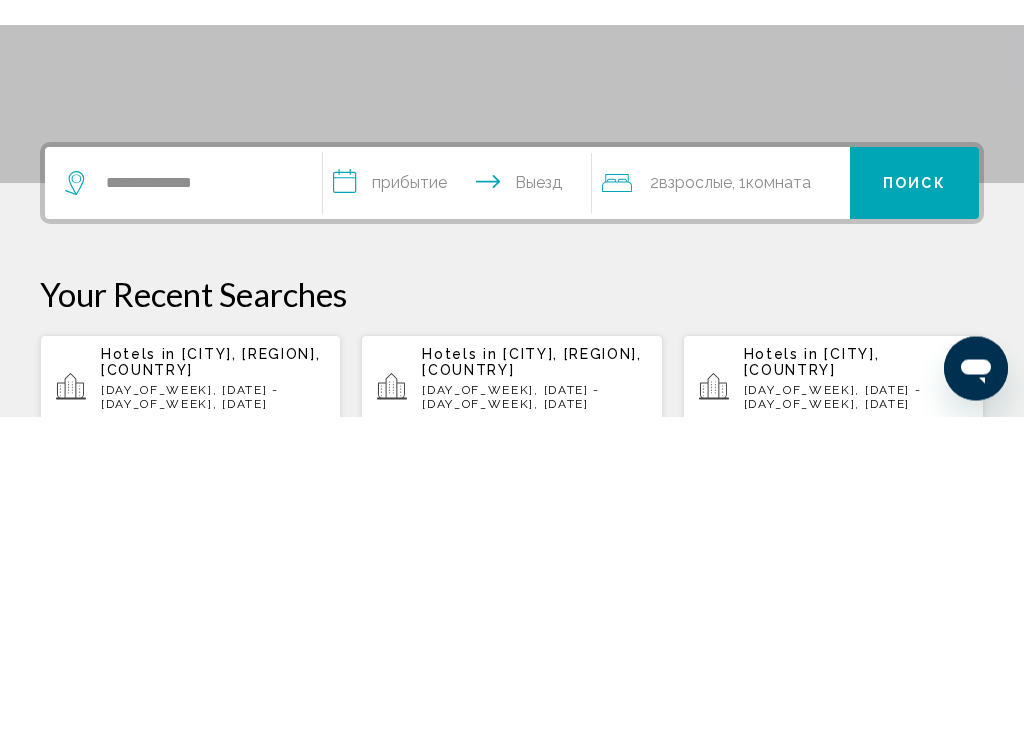 scroll, scrollTop: 494, scrollLeft: 0, axis: vertical 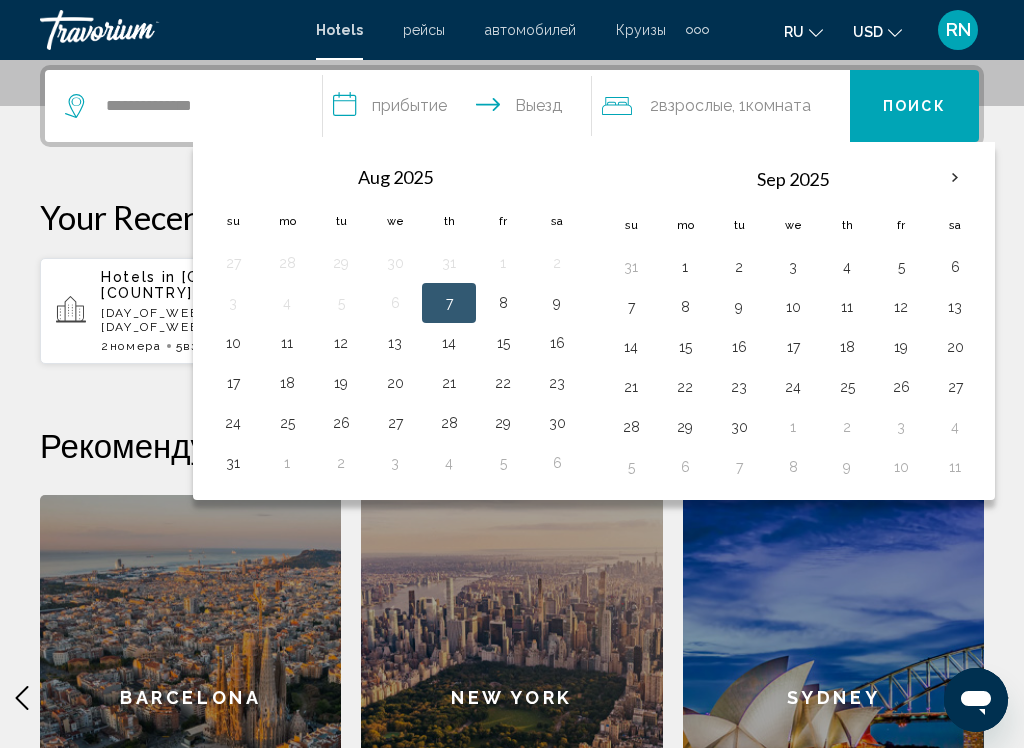 click on "13" at bounding box center (395, 343) 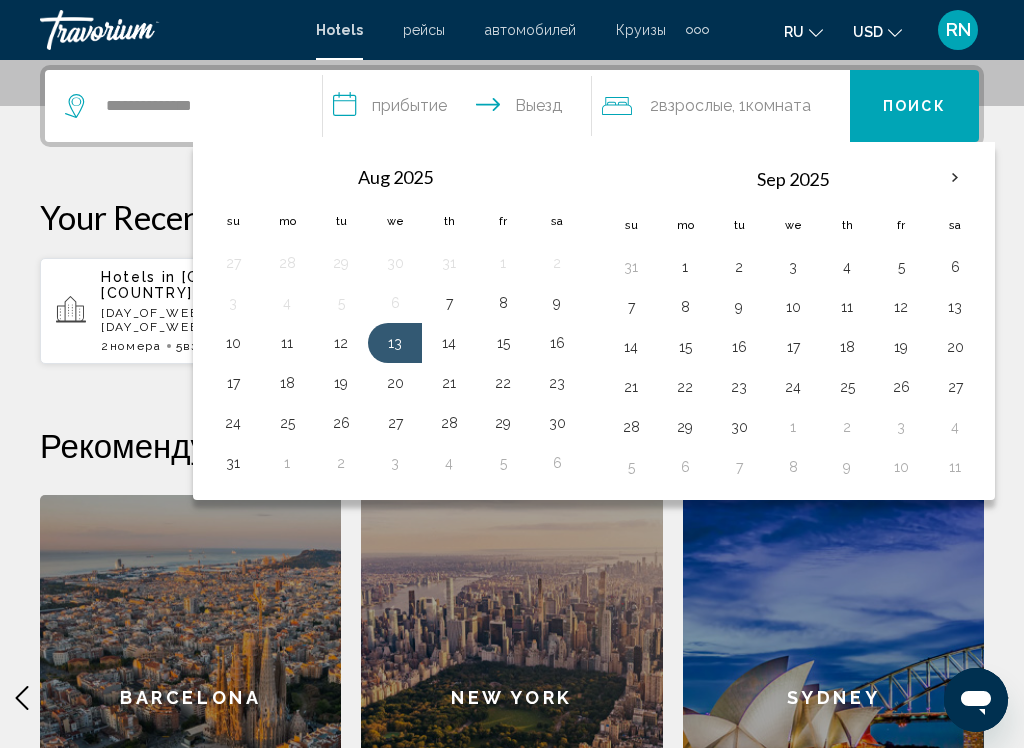 click on "17" at bounding box center [233, 383] 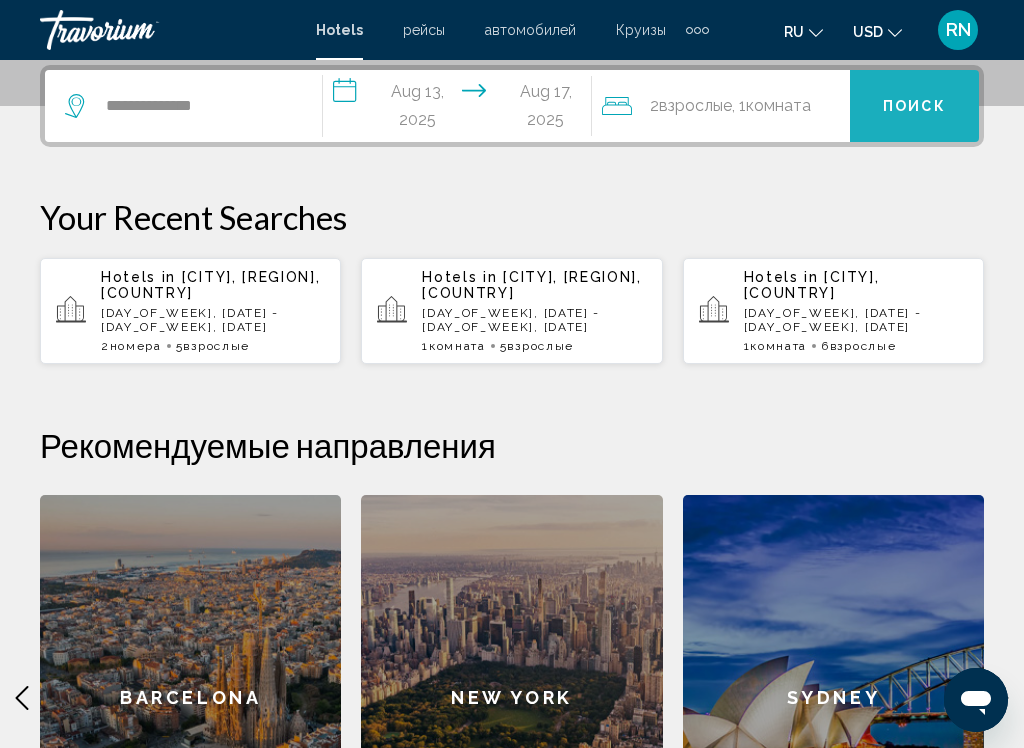 click on "Поиск" at bounding box center (914, 107) 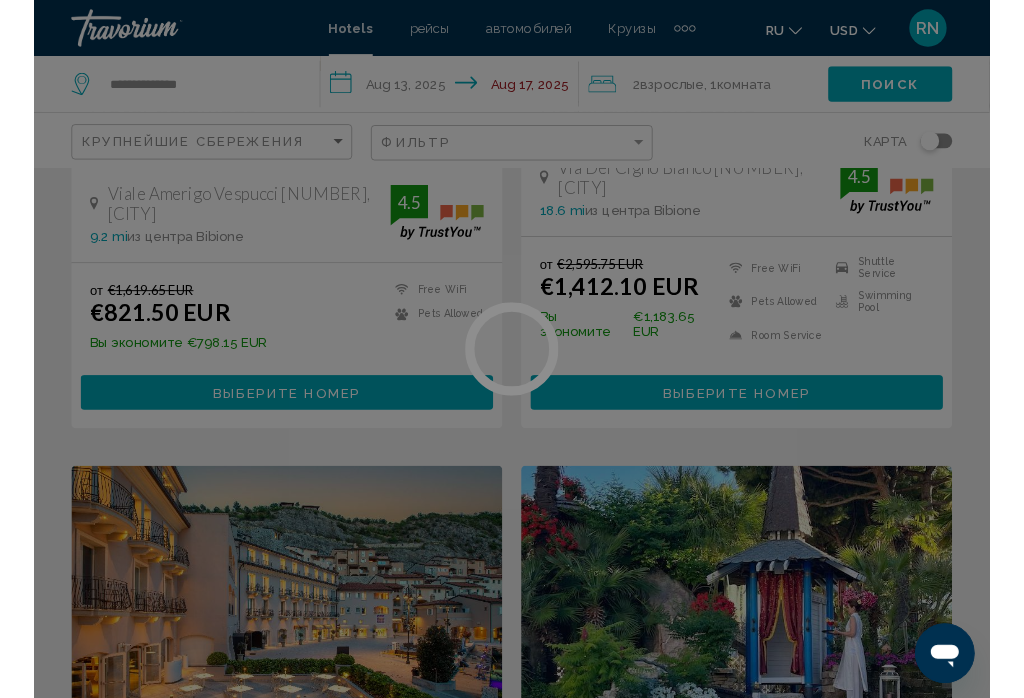 scroll, scrollTop: 0, scrollLeft: 0, axis: both 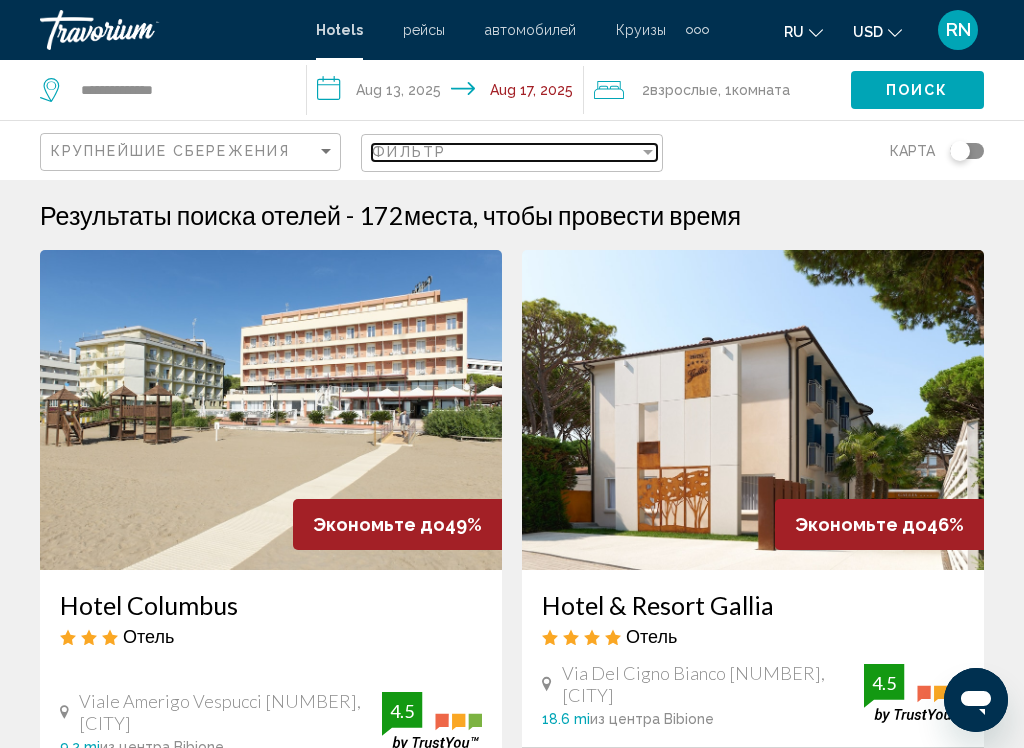 click on "Фильтр" at bounding box center [505, 152] 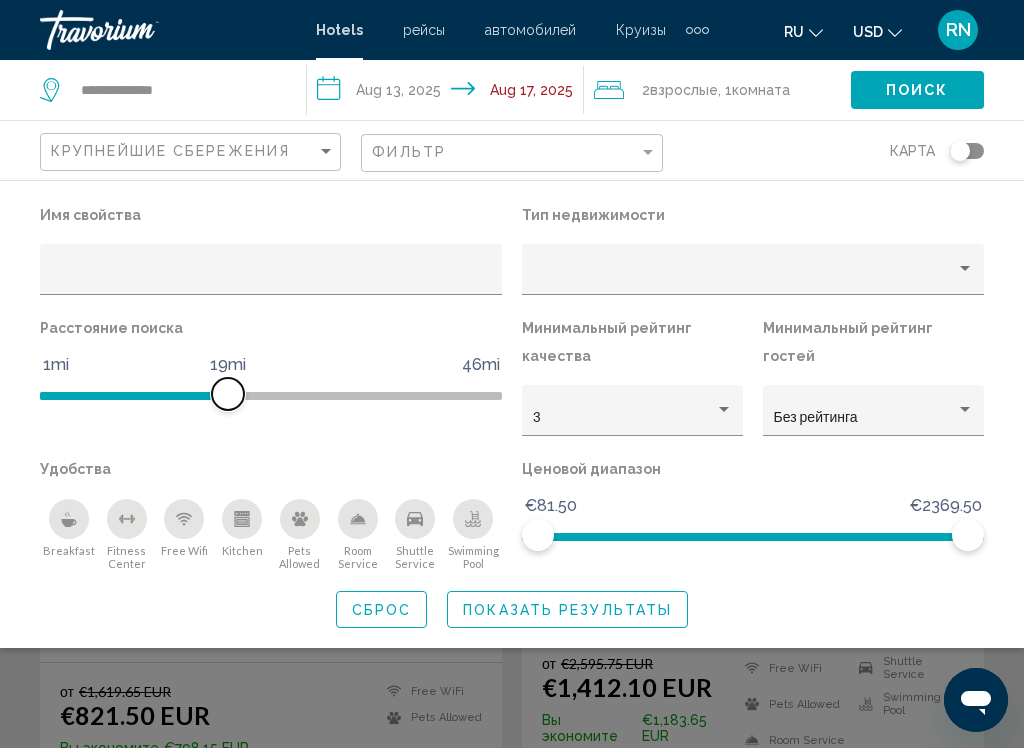 scroll, scrollTop: 111, scrollLeft: 0, axis: vertical 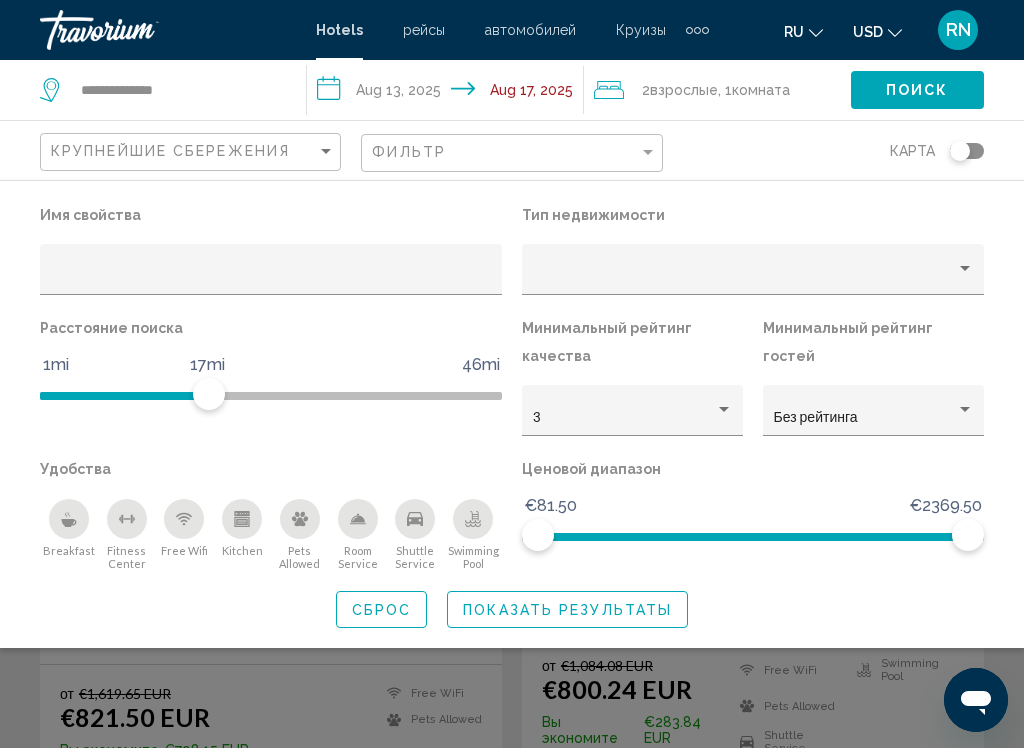 click 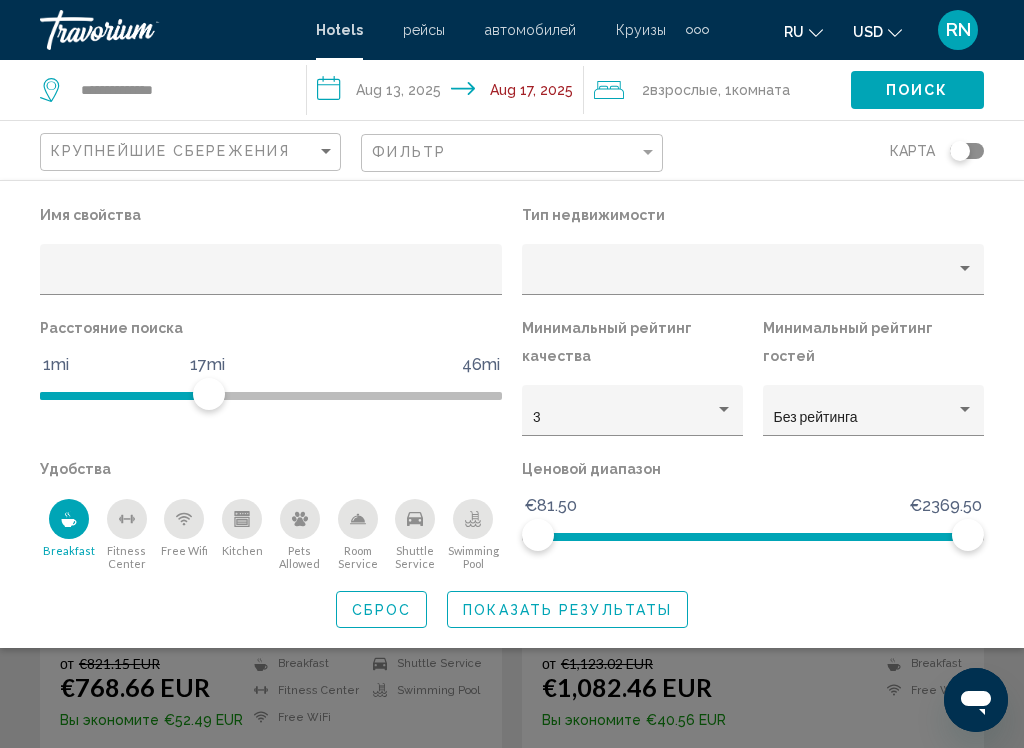 click on "Показать результаты" 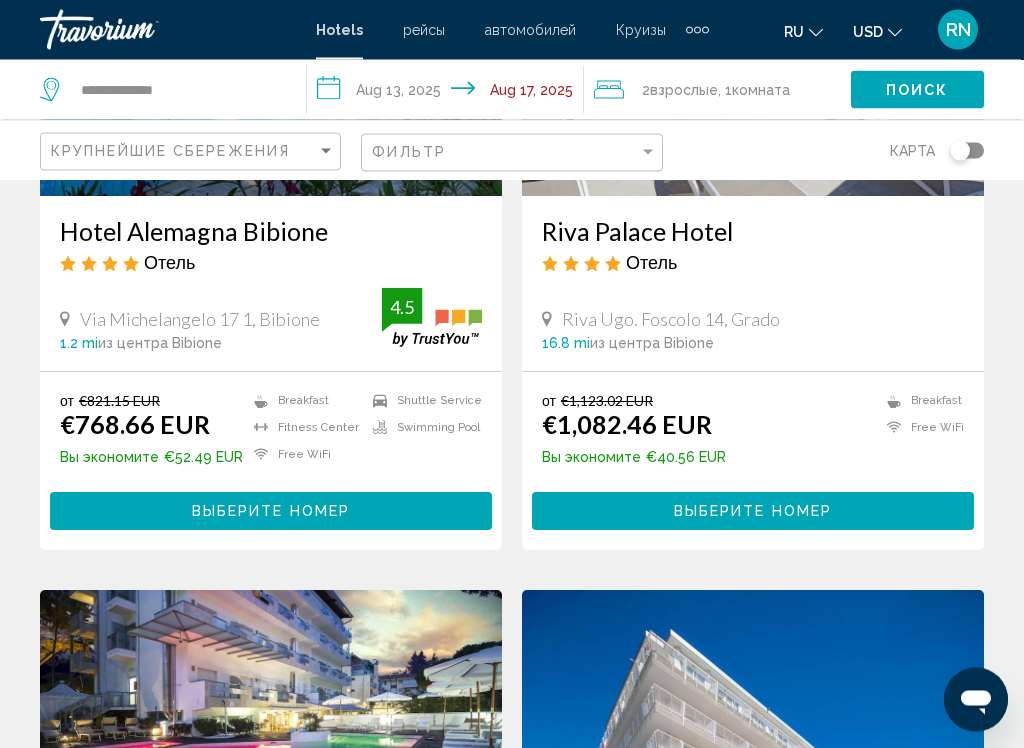 scroll, scrollTop: 374, scrollLeft: 0, axis: vertical 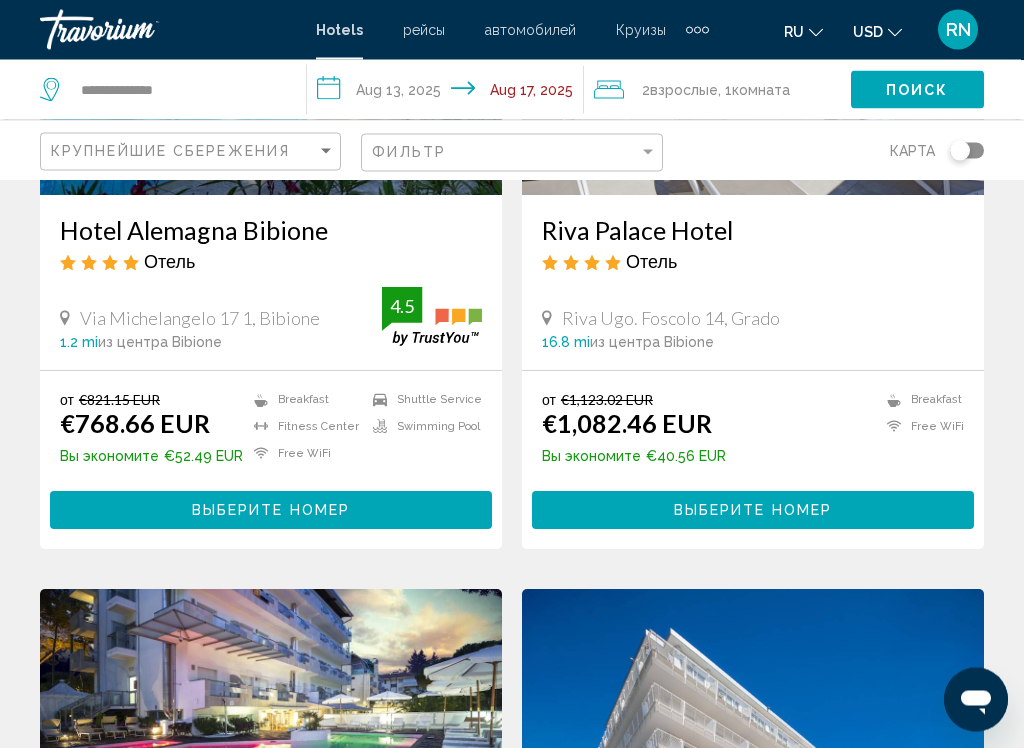 click on "Выберите номер" at bounding box center (271, 512) 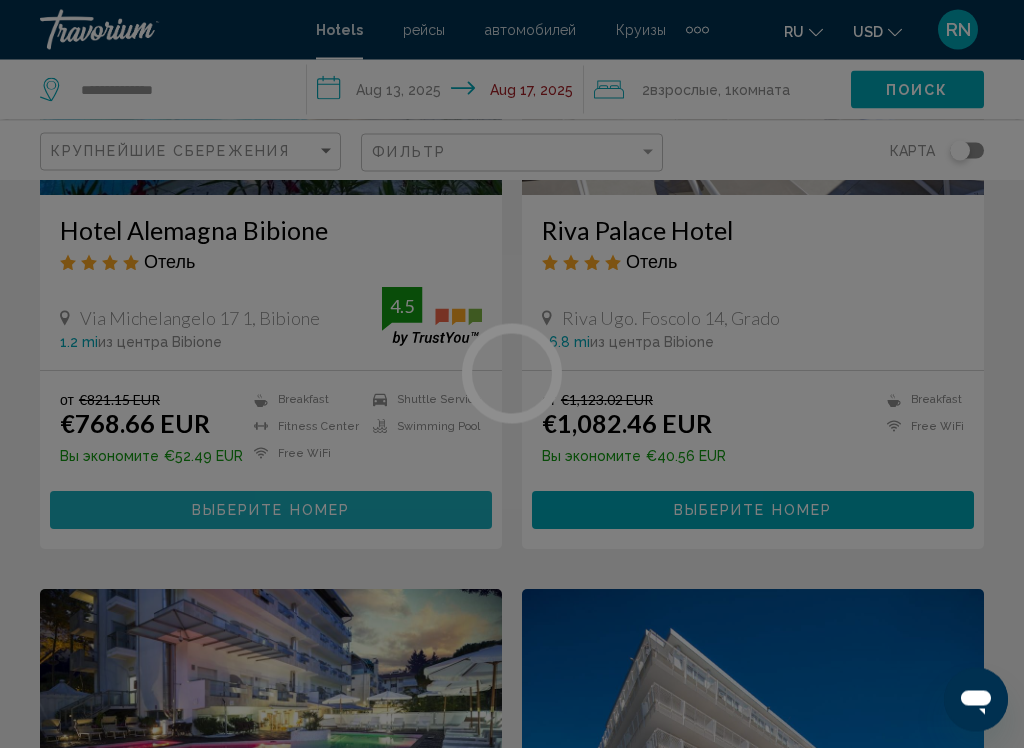 scroll, scrollTop: 375, scrollLeft: 0, axis: vertical 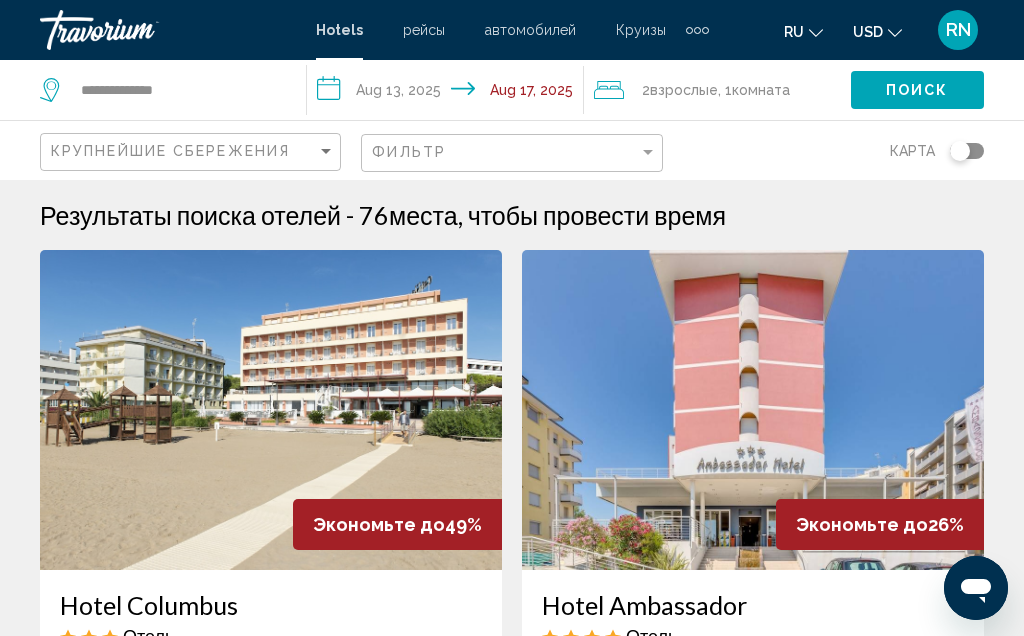 click on ", 1  Комната номера" 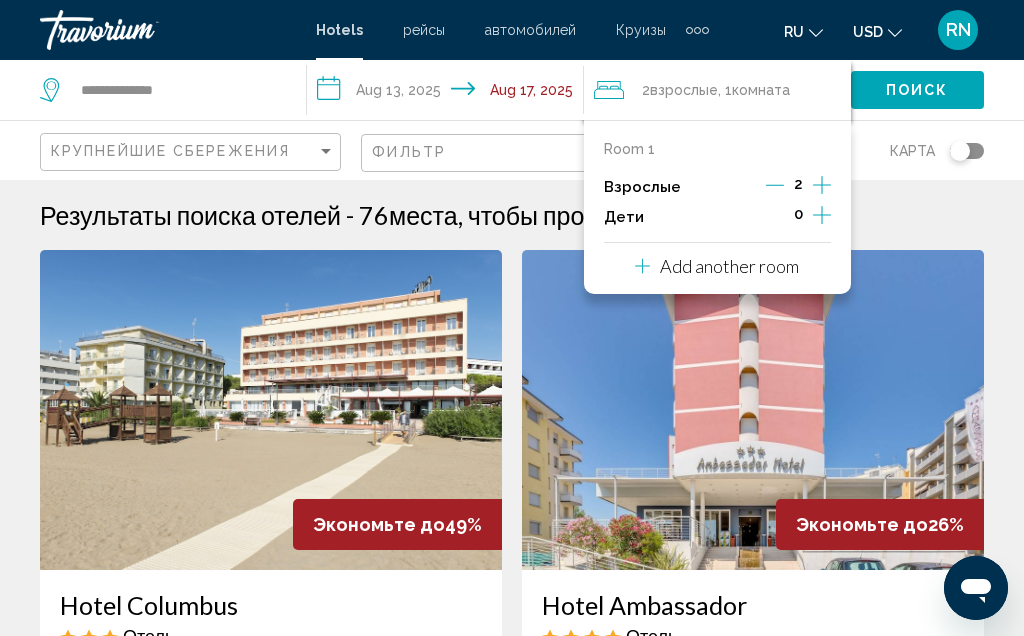 click 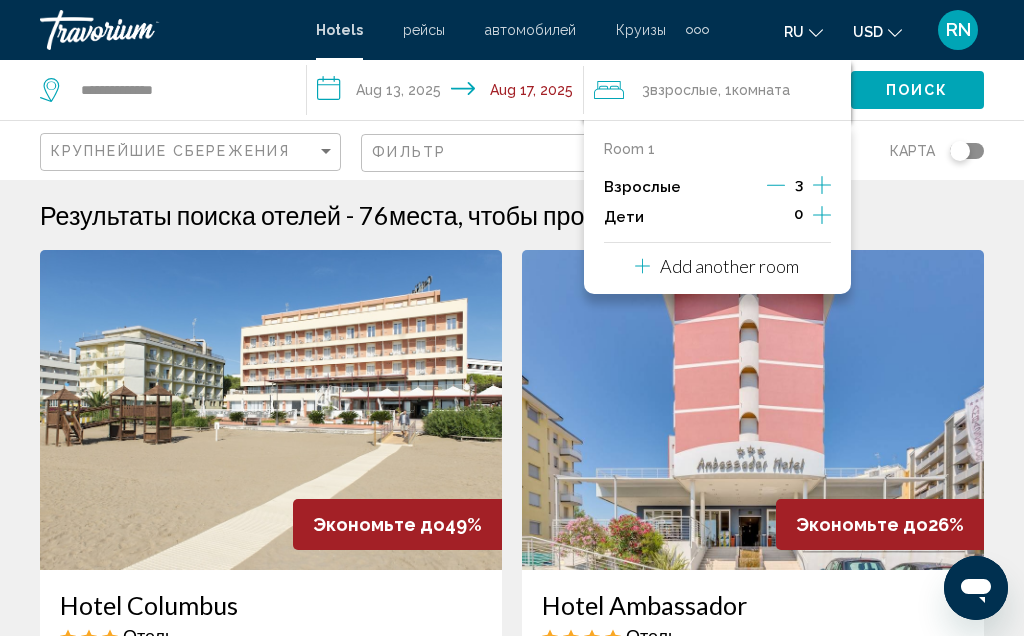 click on "Поиск" 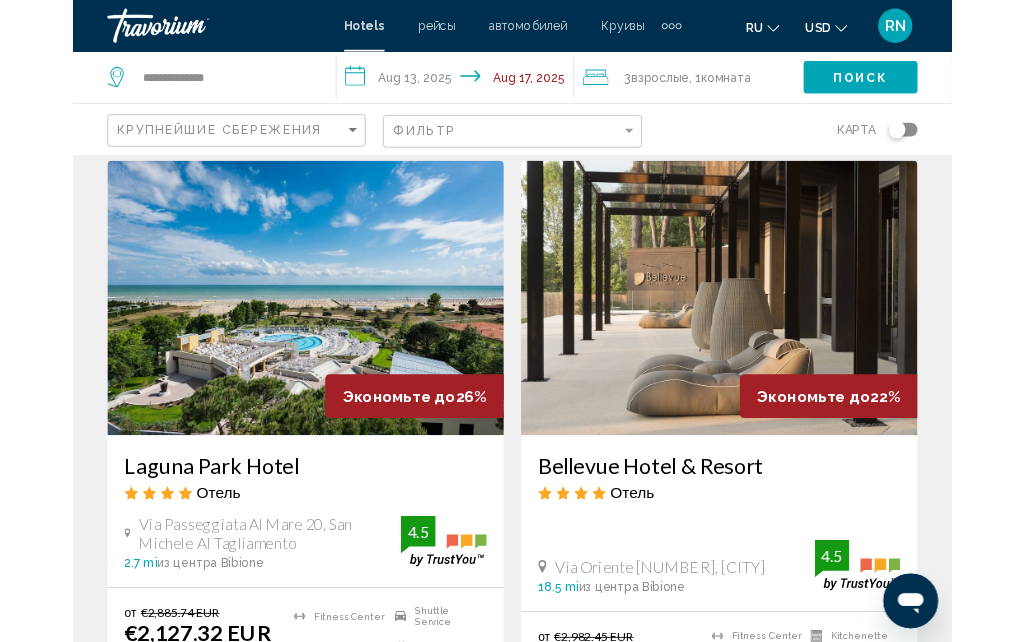 scroll, scrollTop: 0, scrollLeft: 0, axis: both 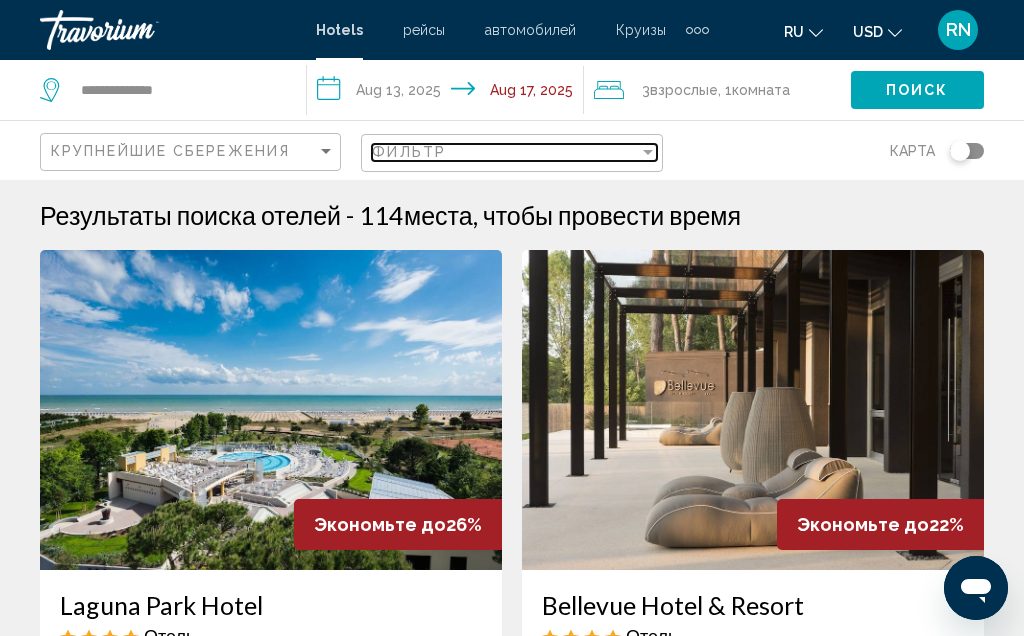 click on "Фильтр" at bounding box center (505, 152) 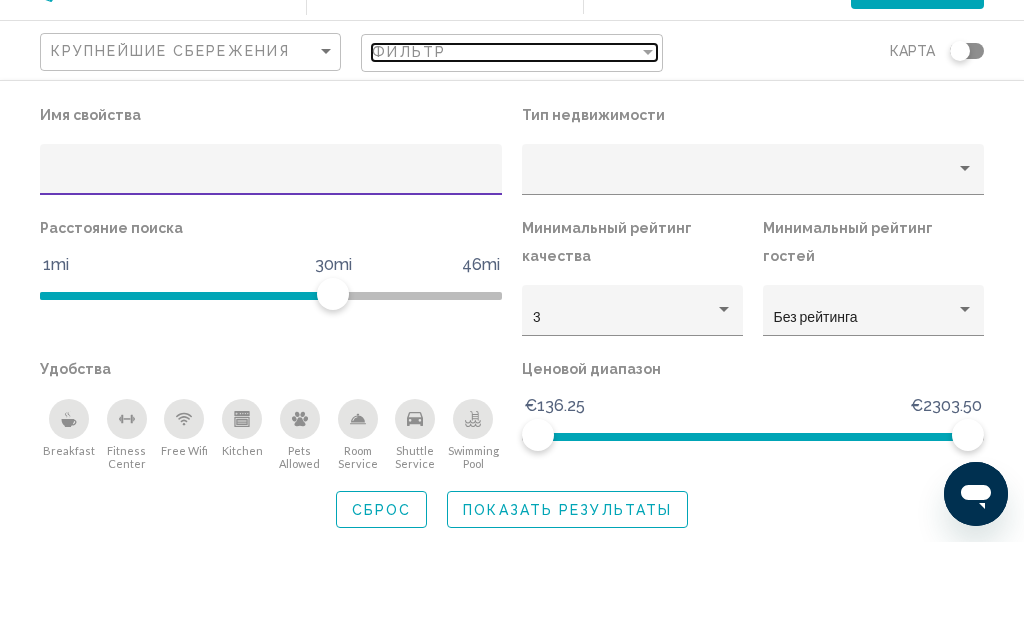 click on "Фильтр" at bounding box center [505, 152] 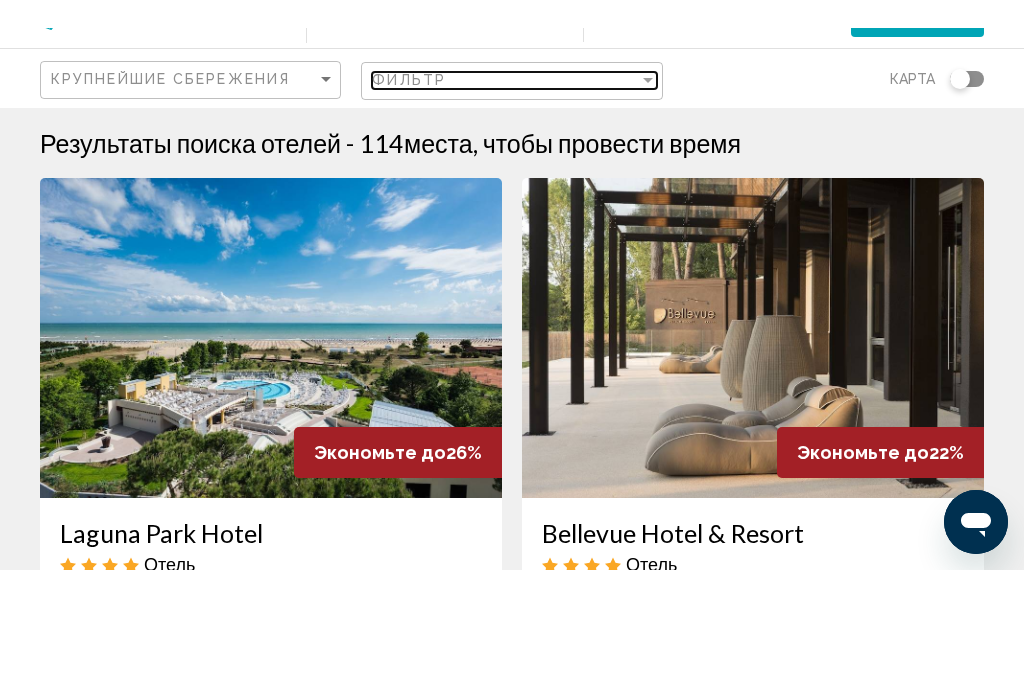 scroll, scrollTop: 100, scrollLeft: 0, axis: vertical 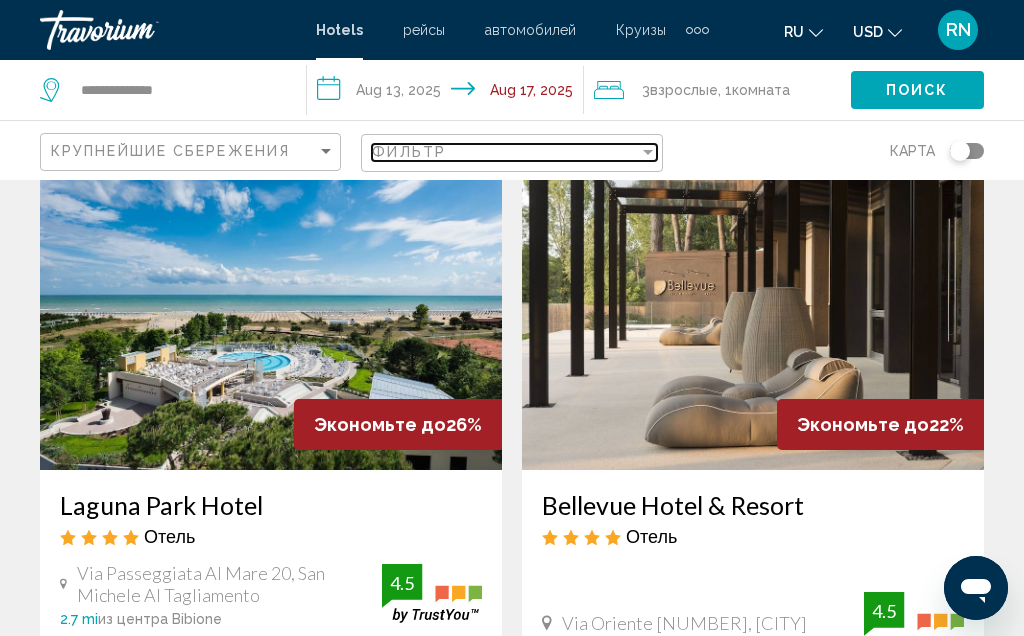 click on "Фильтр" at bounding box center [505, 152] 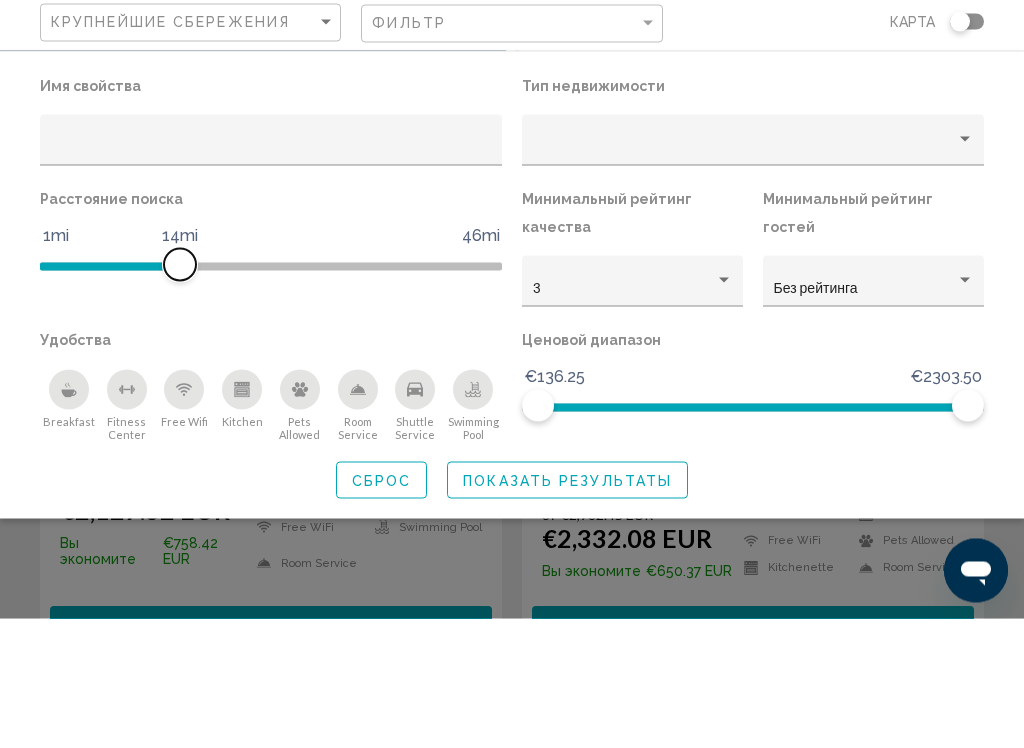 scroll, scrollTop: 159, scrollLeft: 0, axis: vertical 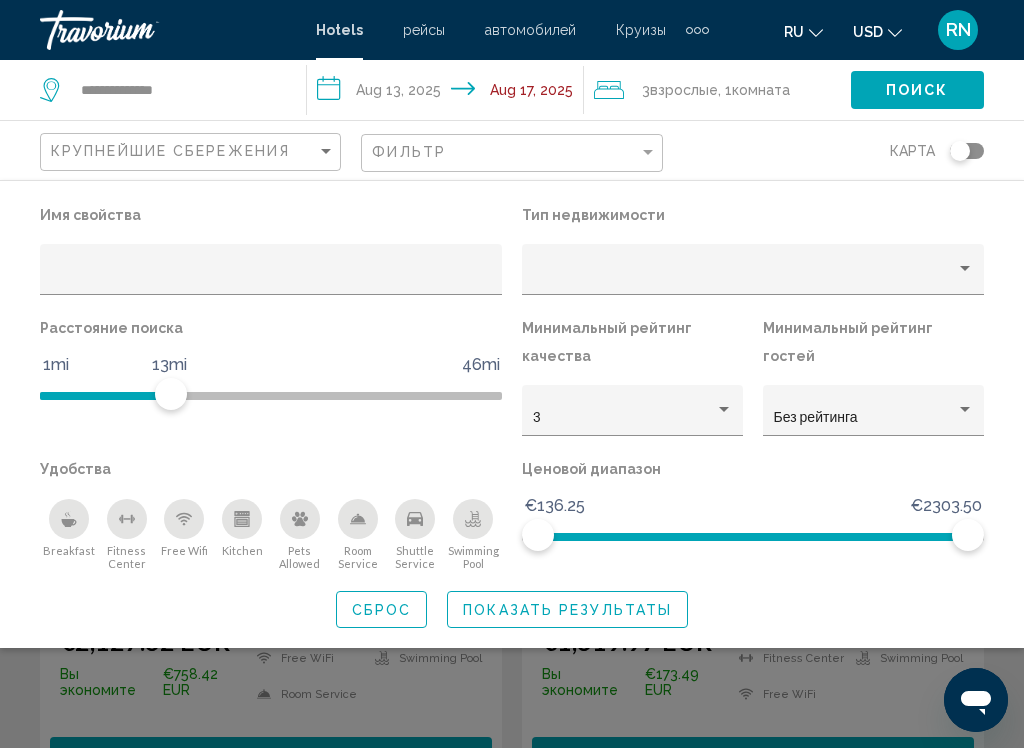 click 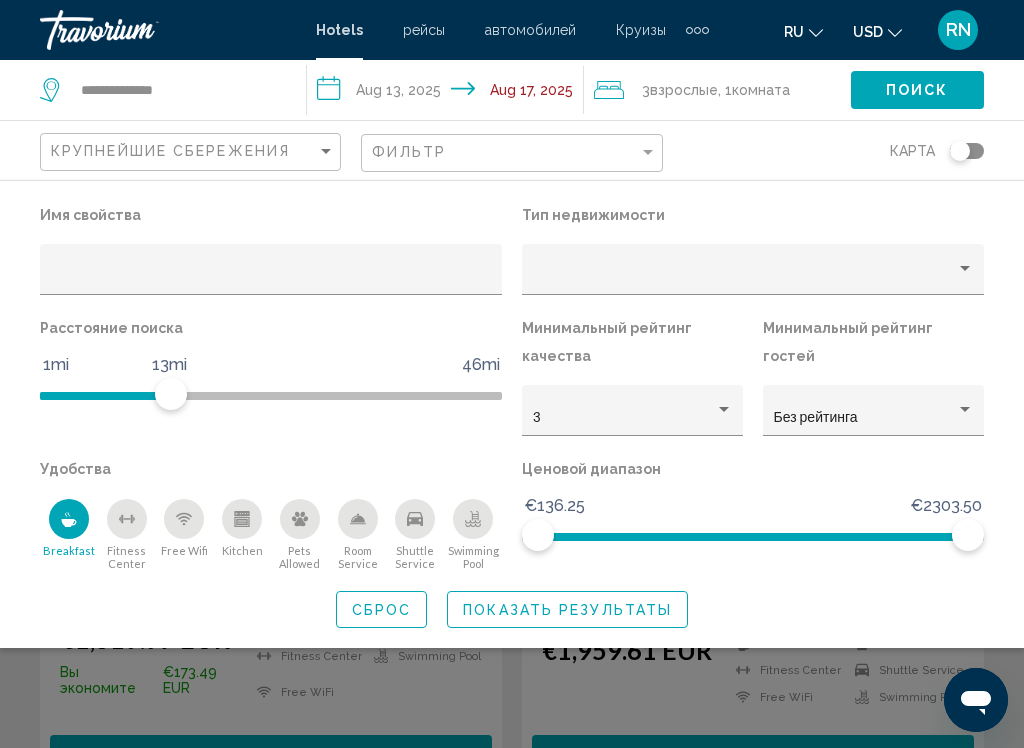 click on "Показать результаты" 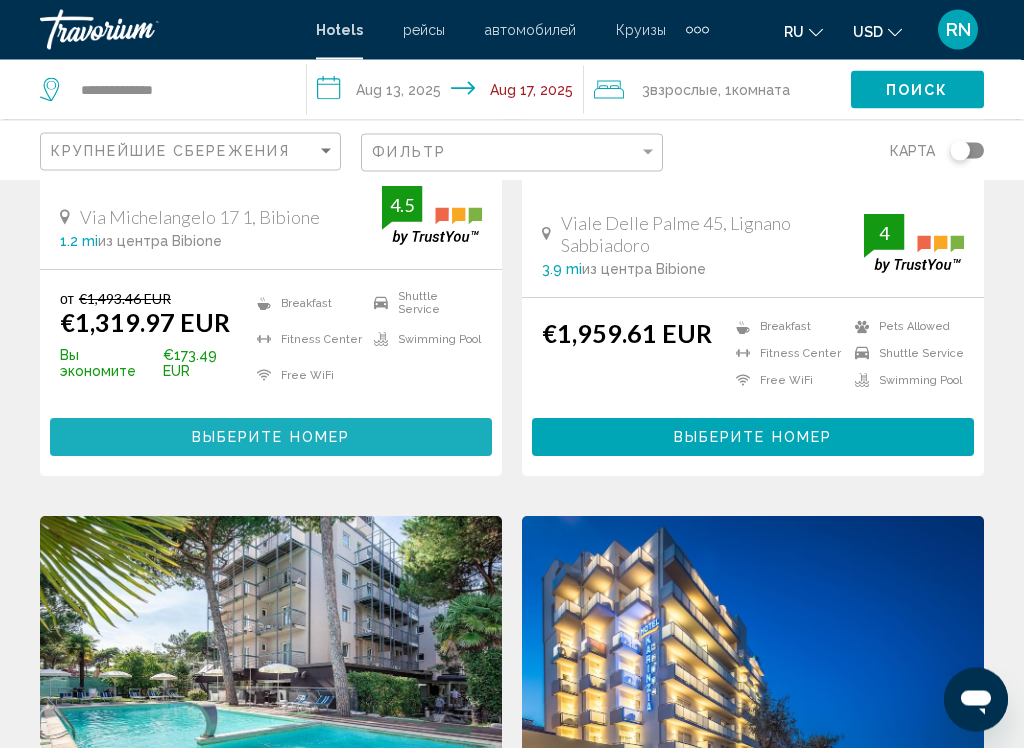 click on "Выберите номер" at bounding box center (271, 439) 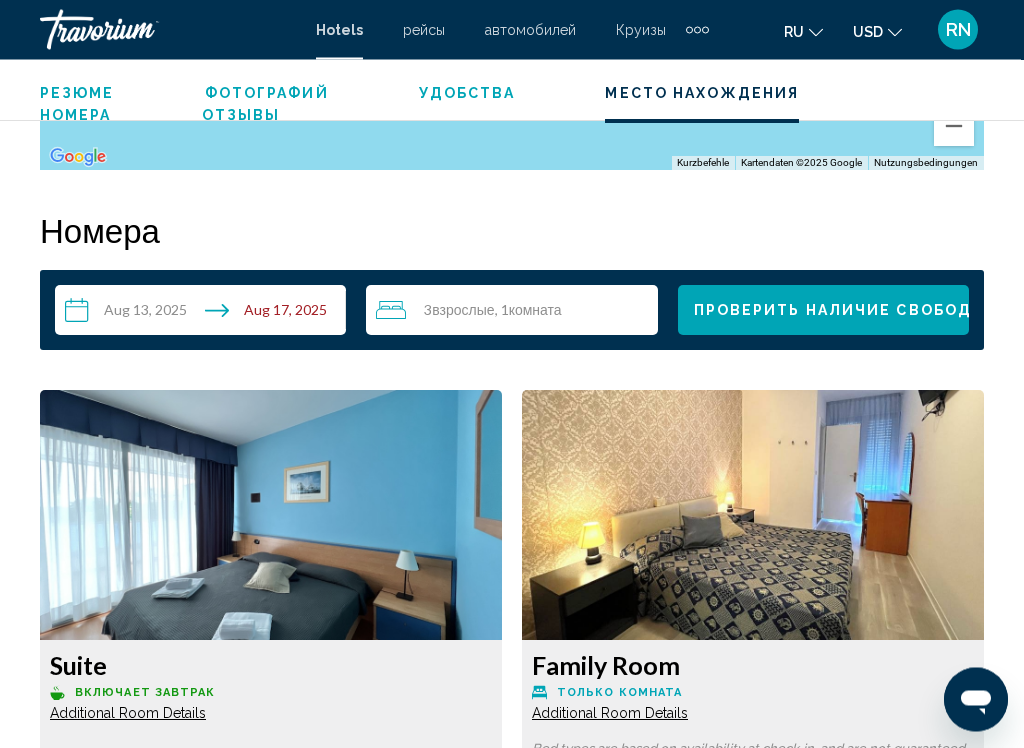 scroll, scrollTop: 2952, scrollLeft: 0, axis: vertical 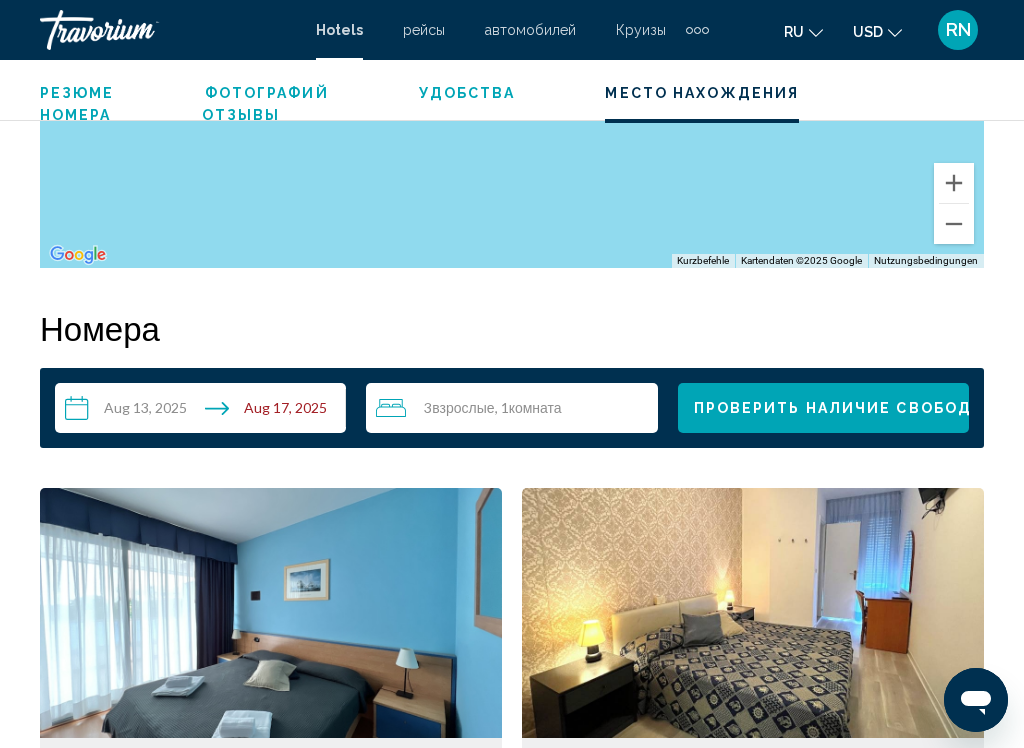 click on "Комната" at bounding box center (535, 407) 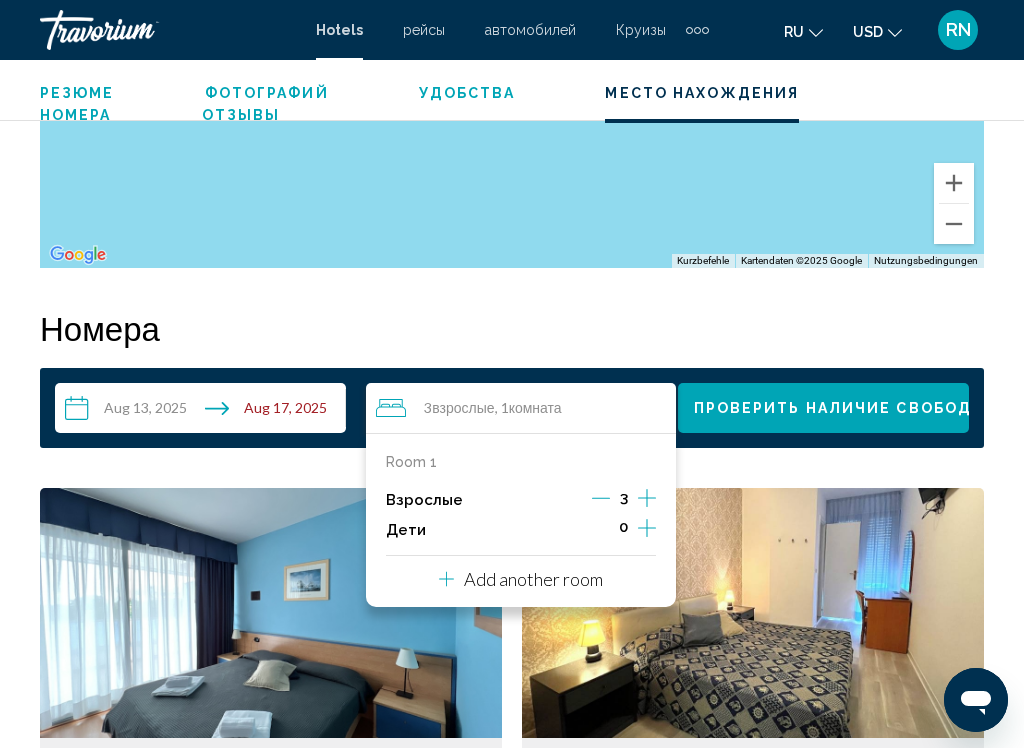 click on "Взрослые
3" at bounding box center [521, 500] 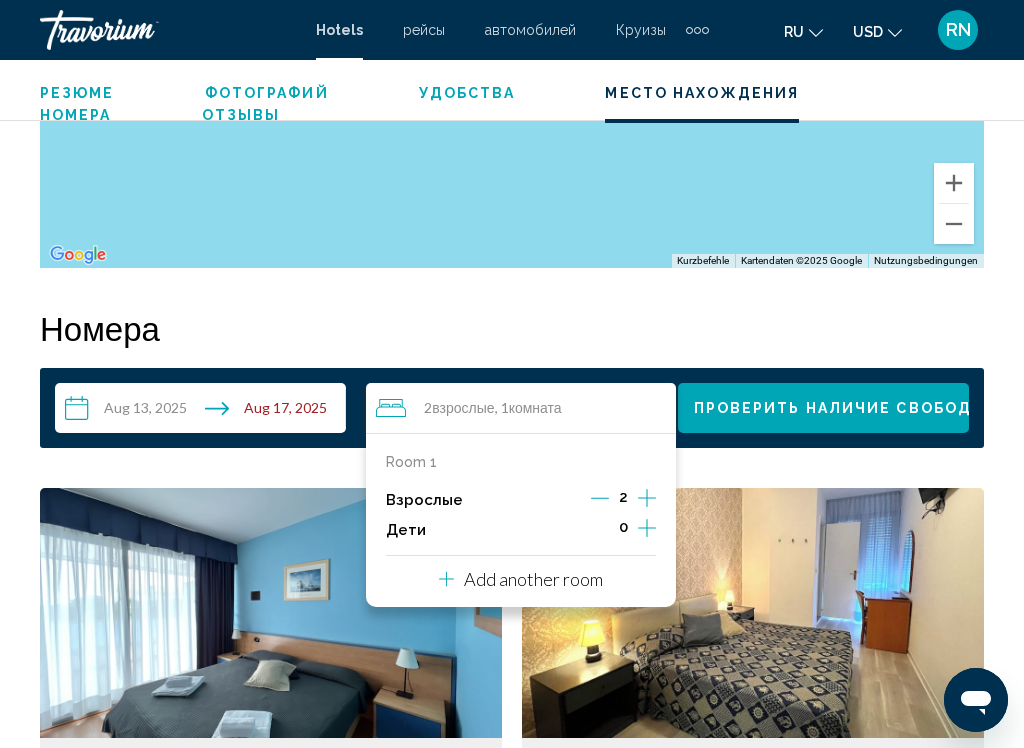 click on "Add another room" at bounding box center (533, 579) 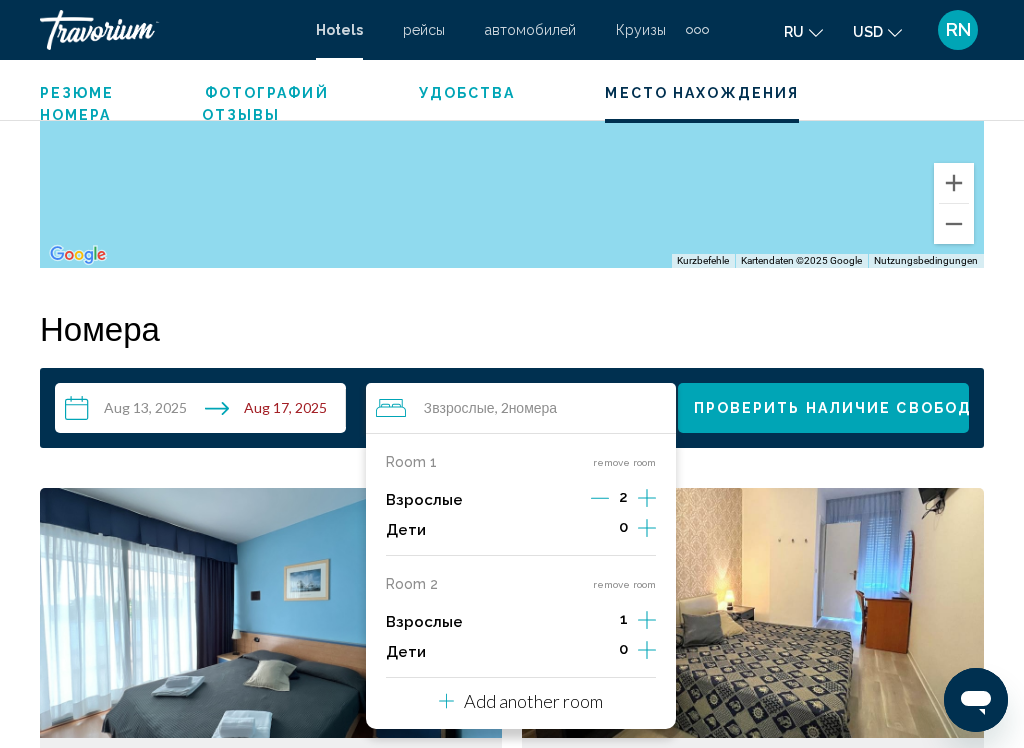 click 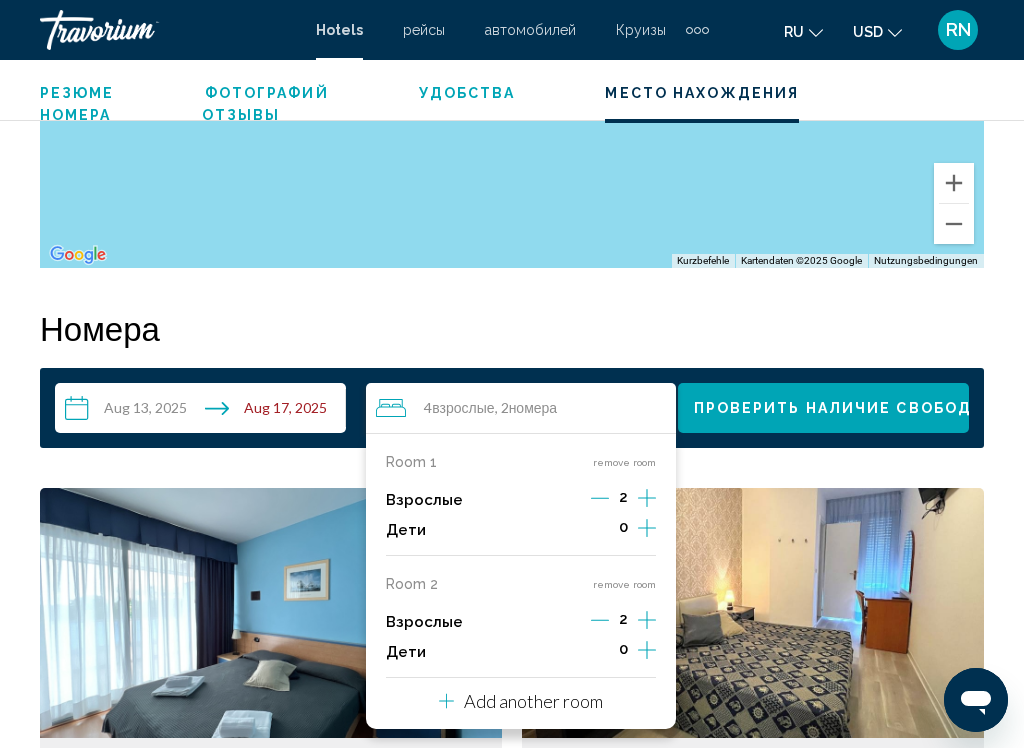 click on "Add another room" at bounding box center [533, 701] 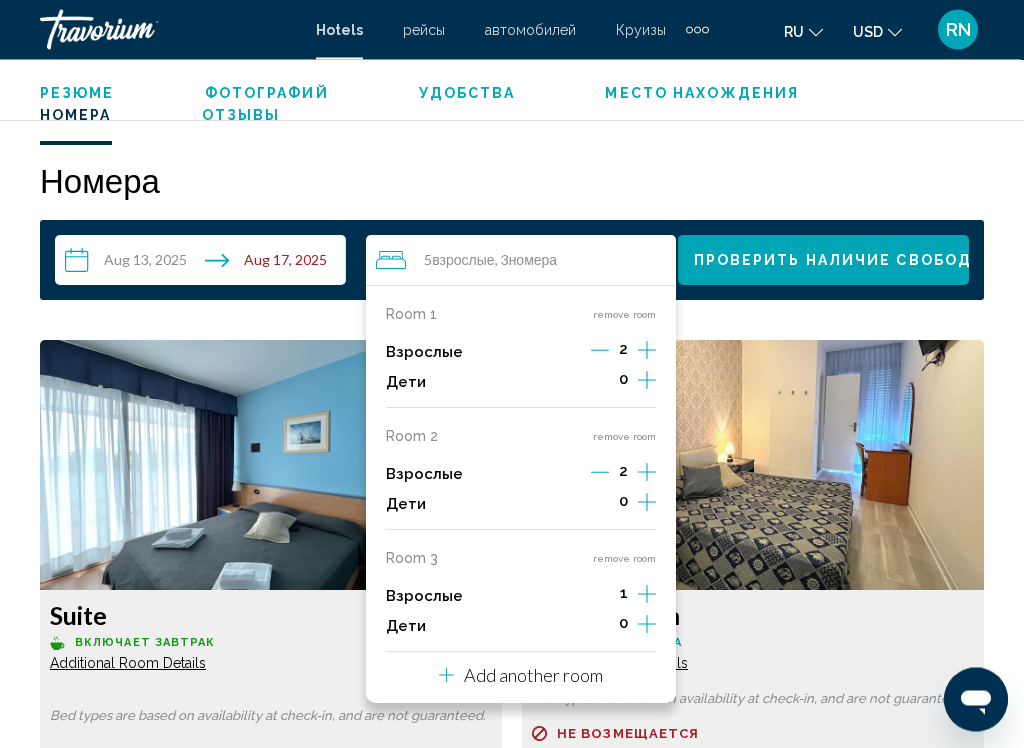 scroll, scrollTop: 3171, scrollLeft: 0, axis: vertical 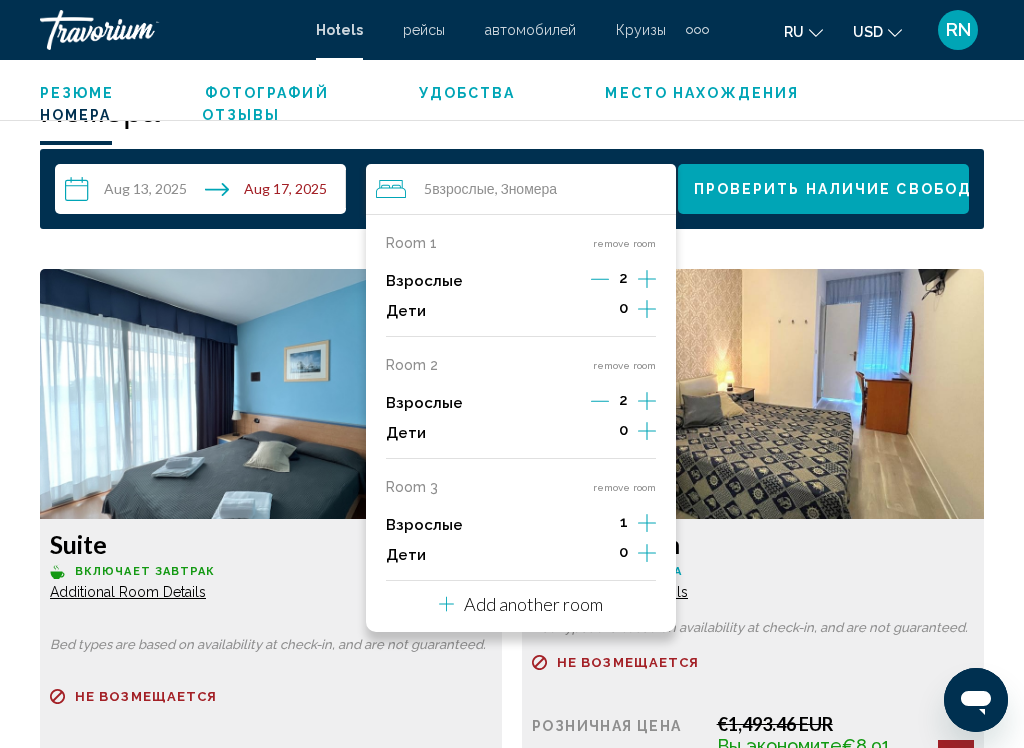 click 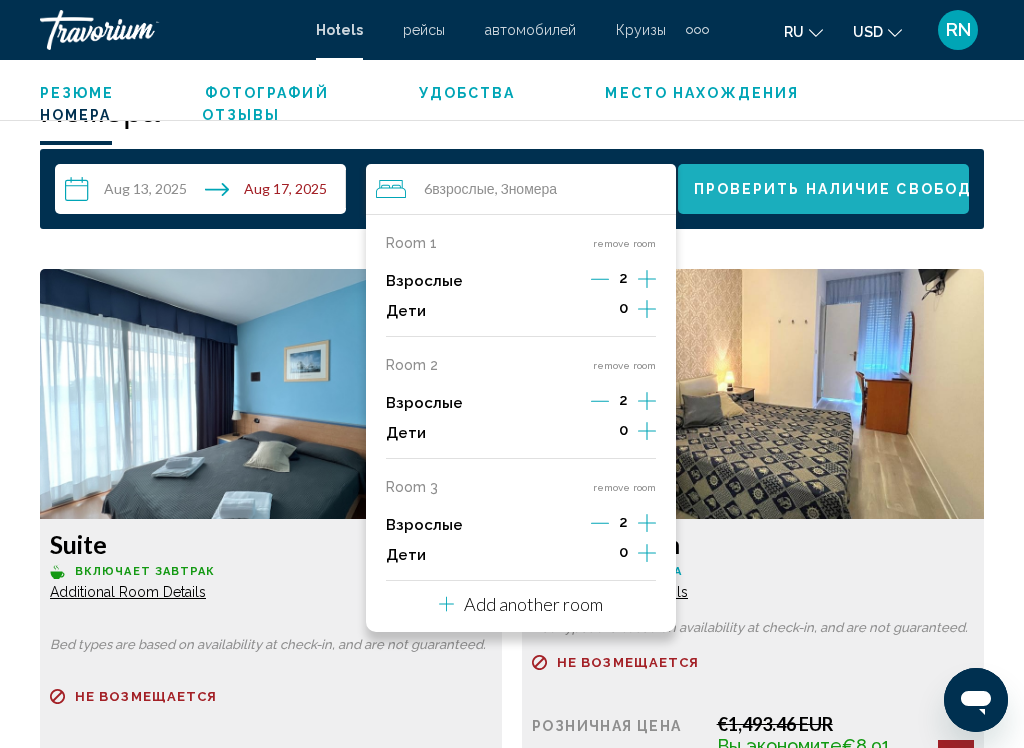 click on "Проверить наличие свободных мест" at bounding box center (879, 190) 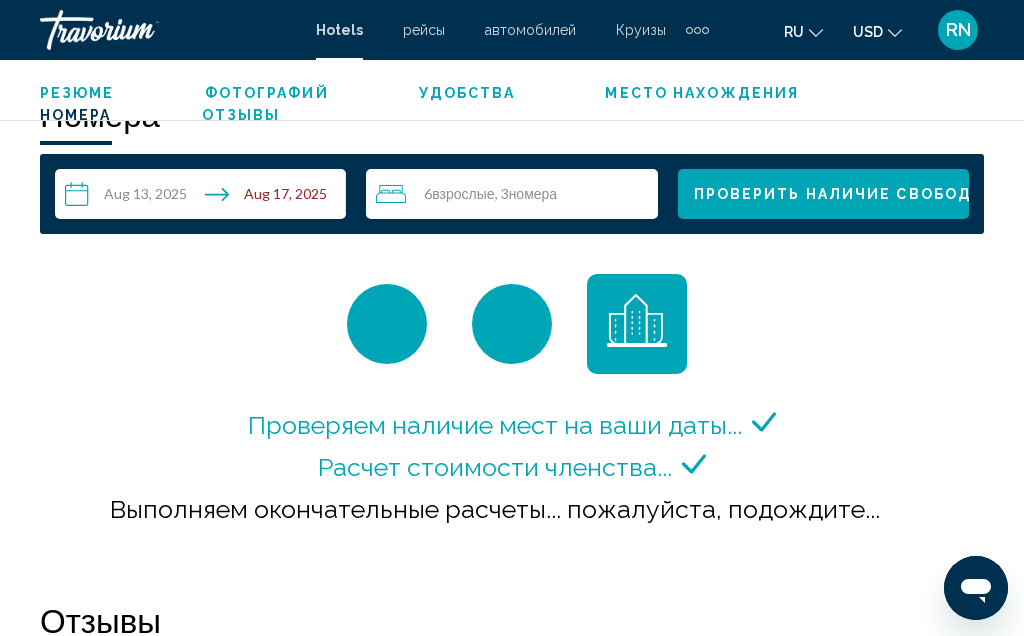 scroll, scrollTop: 3164, scrollLeft: 0, axis: vertical 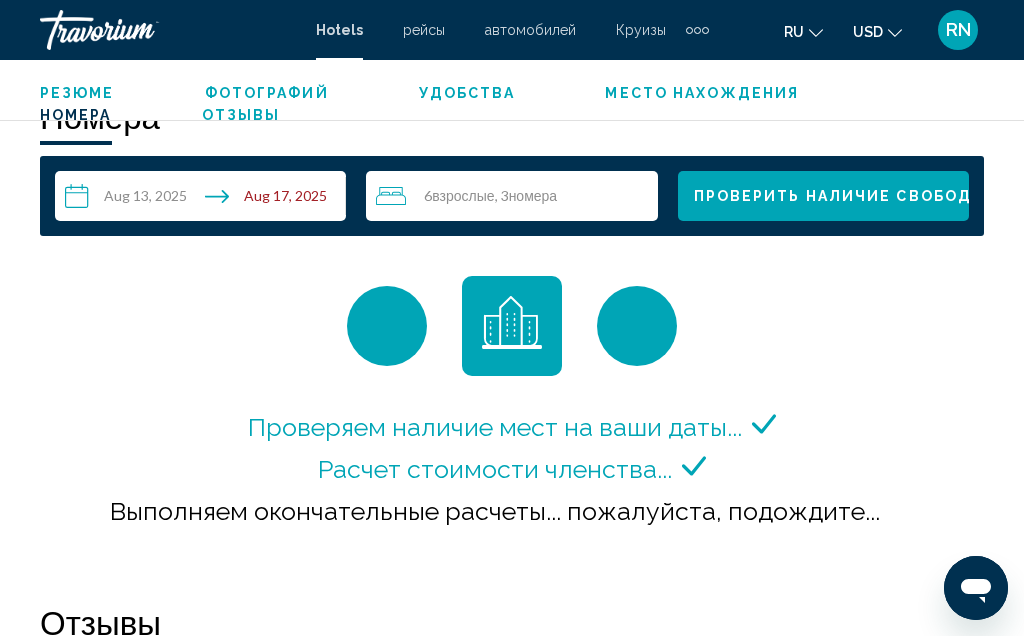 click on "Проверить наличие свободных мест" at bounding box center (823, 196) 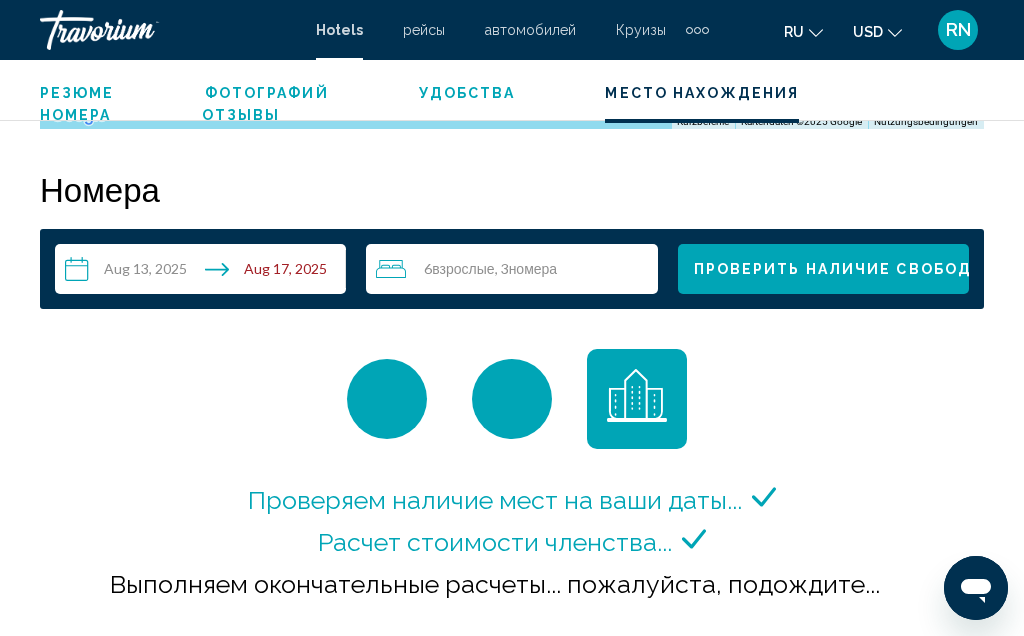 scroll, scrollTop: 3080, scrollLeft: 0, axis: vertical 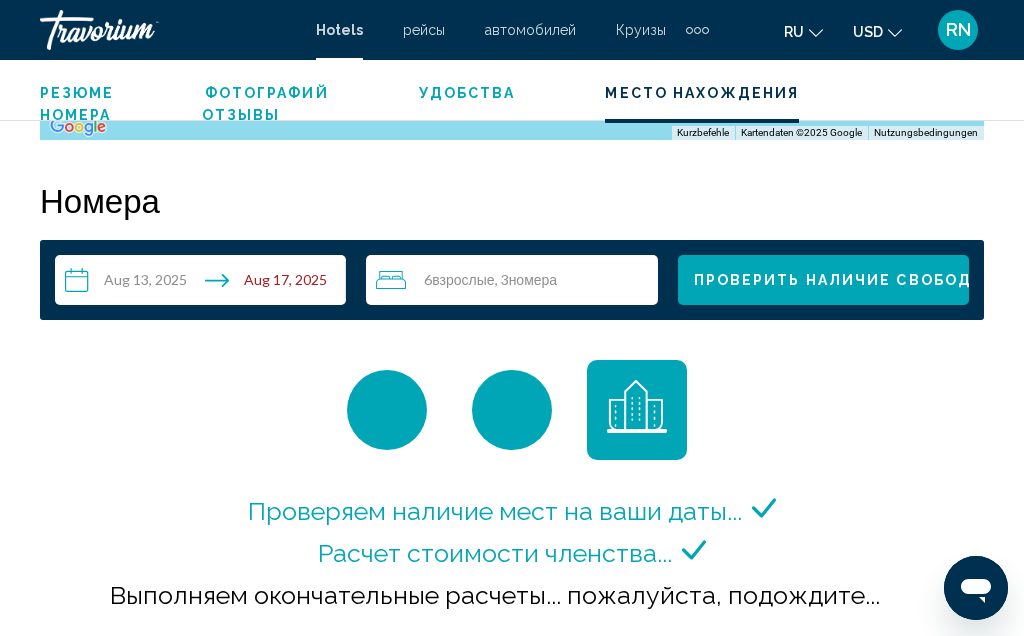 click on "6  Взрослый Взрослые , 3  Комната номера" at bounding box center [516, 280] 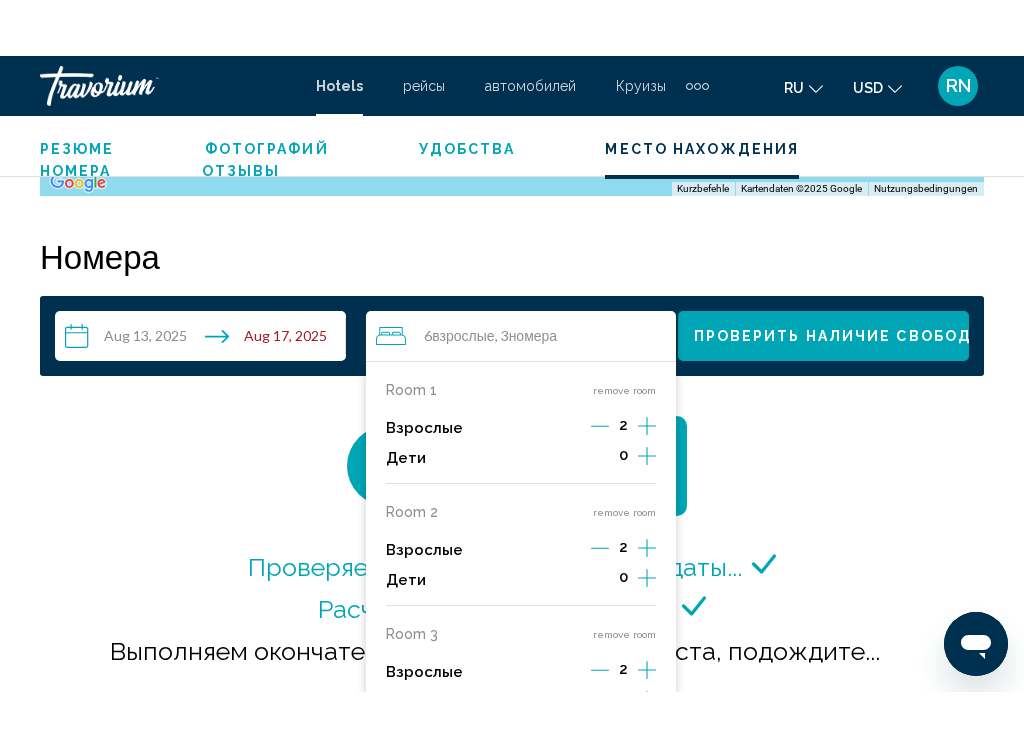scroll, scrollTop: 3162, scrollLeft: 0, axis: vertical 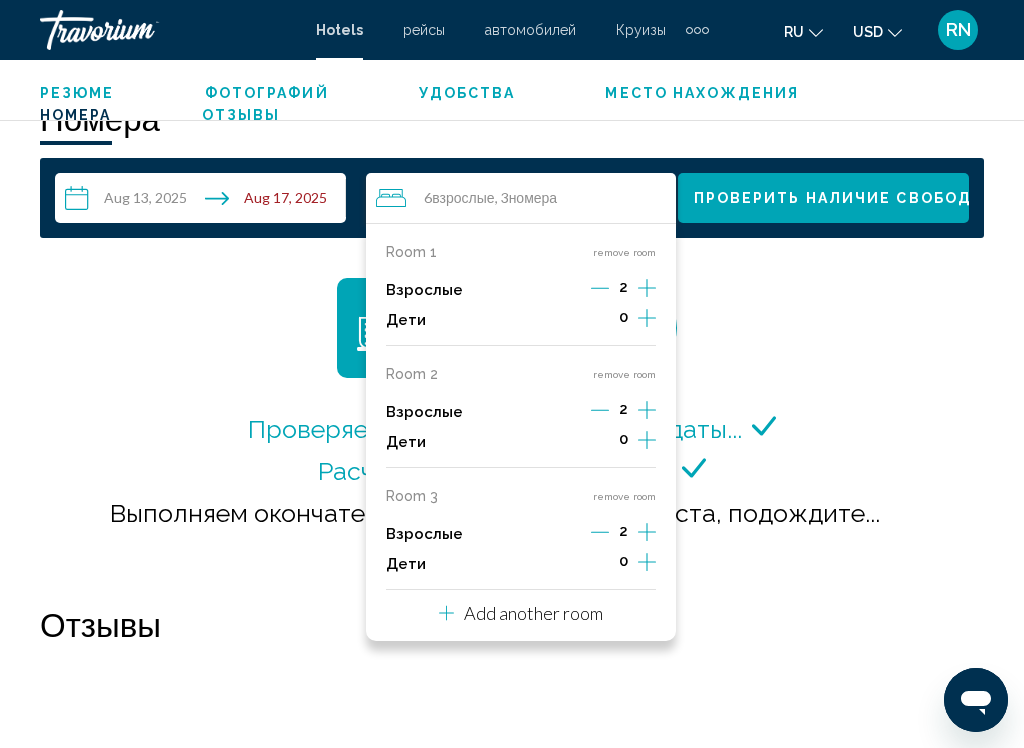 click on "remove room" at bounding box center [624, 496] 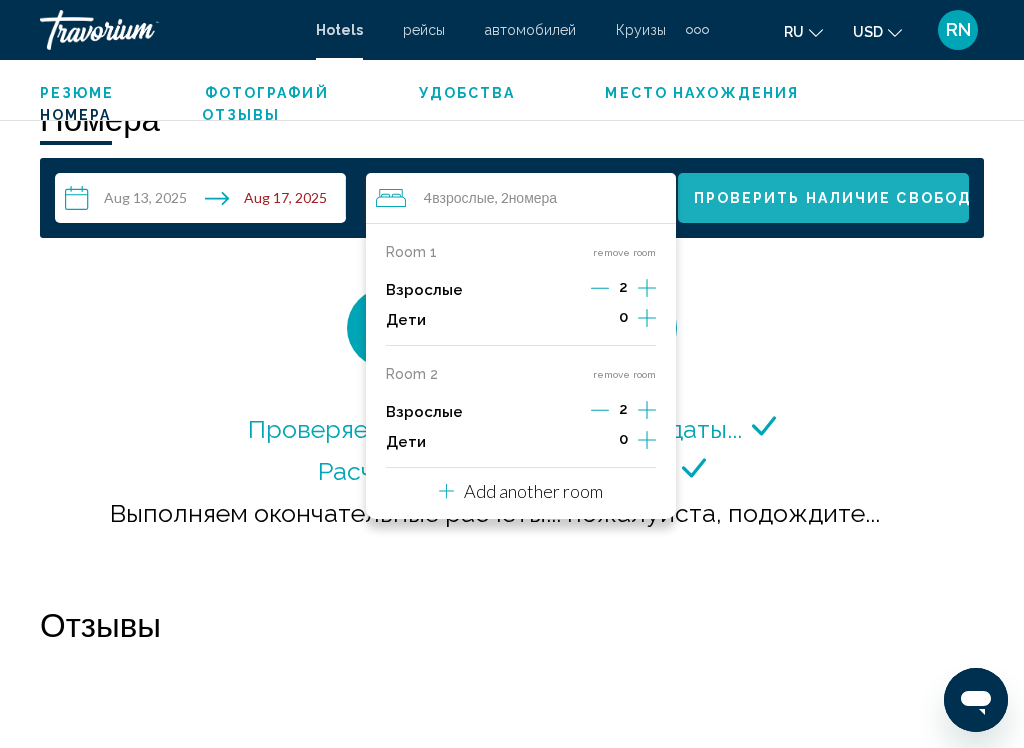click on "Проверить наличие свободных мест" at bounding box center (823, 198) 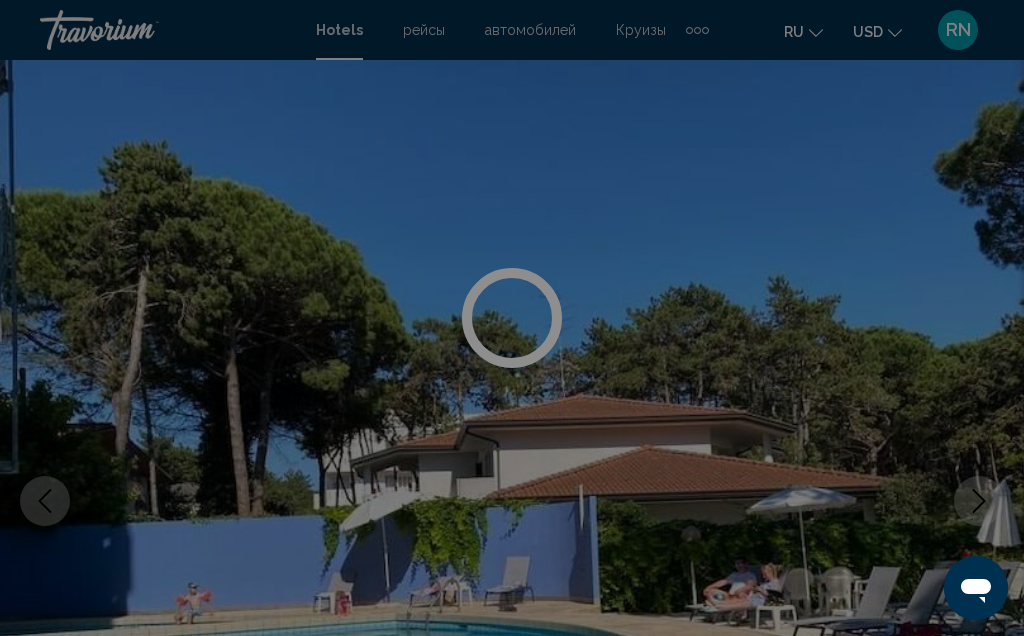 scroll, scrollTop: 0, scrollLeft: 0, axis: both 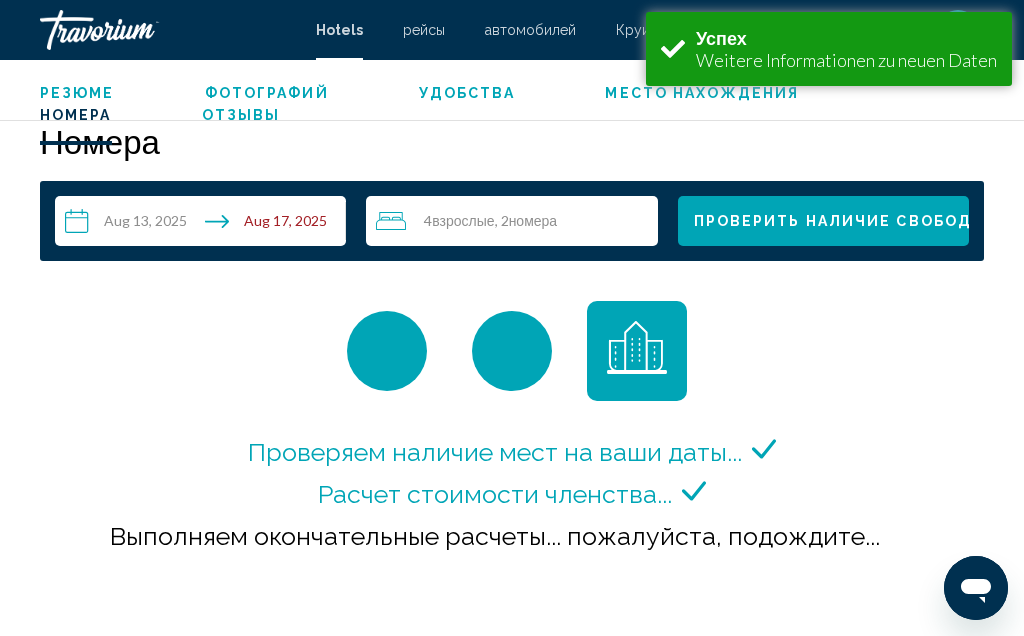 click on "Проверить наличие свободных мест" at bounding box center (823, 221) 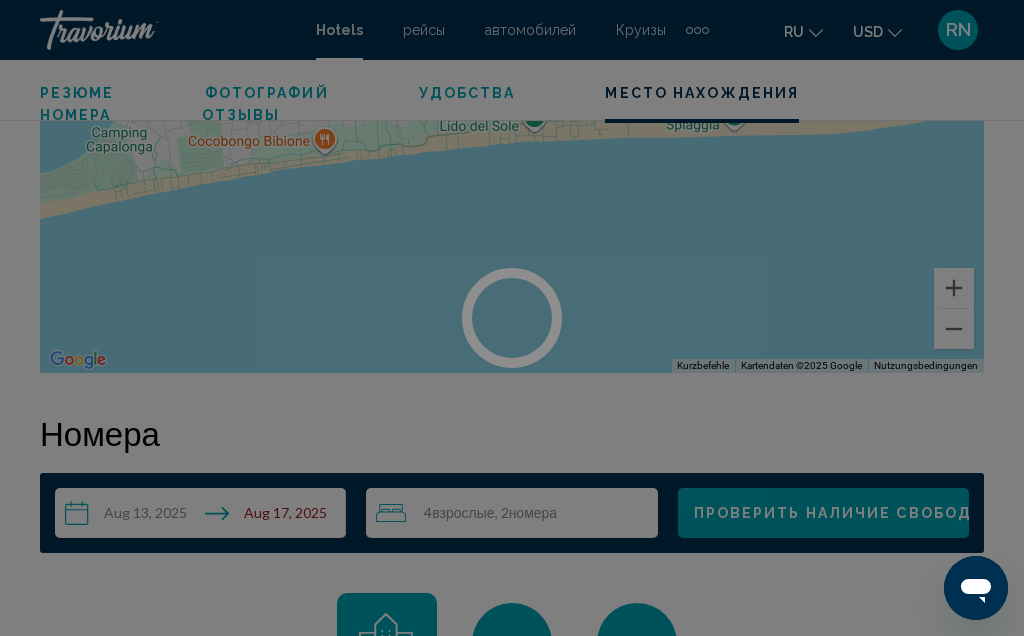 scroll, scrollTop: 2843, scrollLeft: 0, axis: vertical 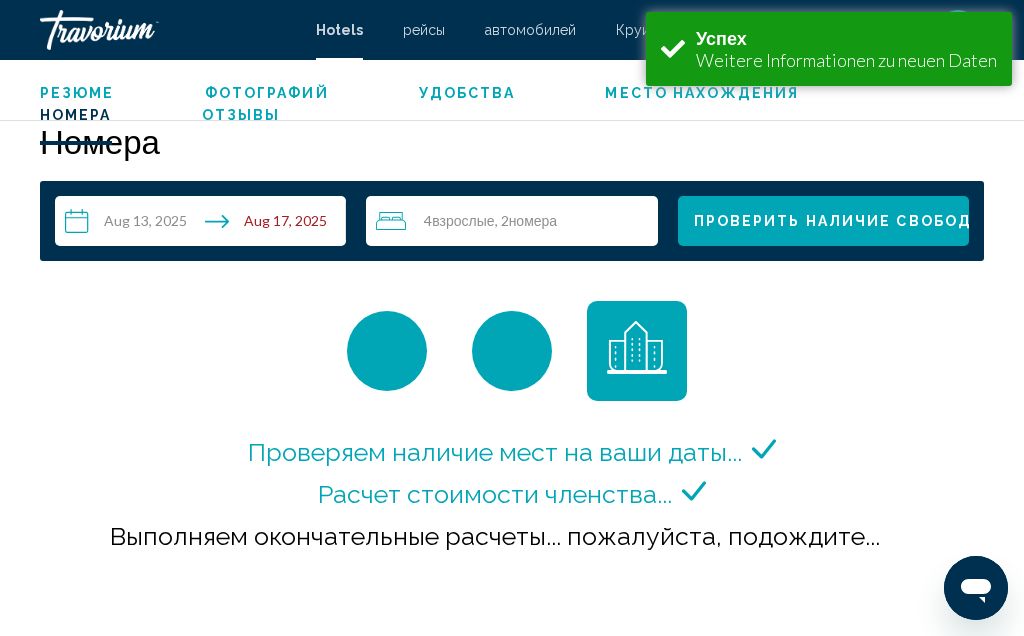 click on "Успех" at bounding box center (721, 38) 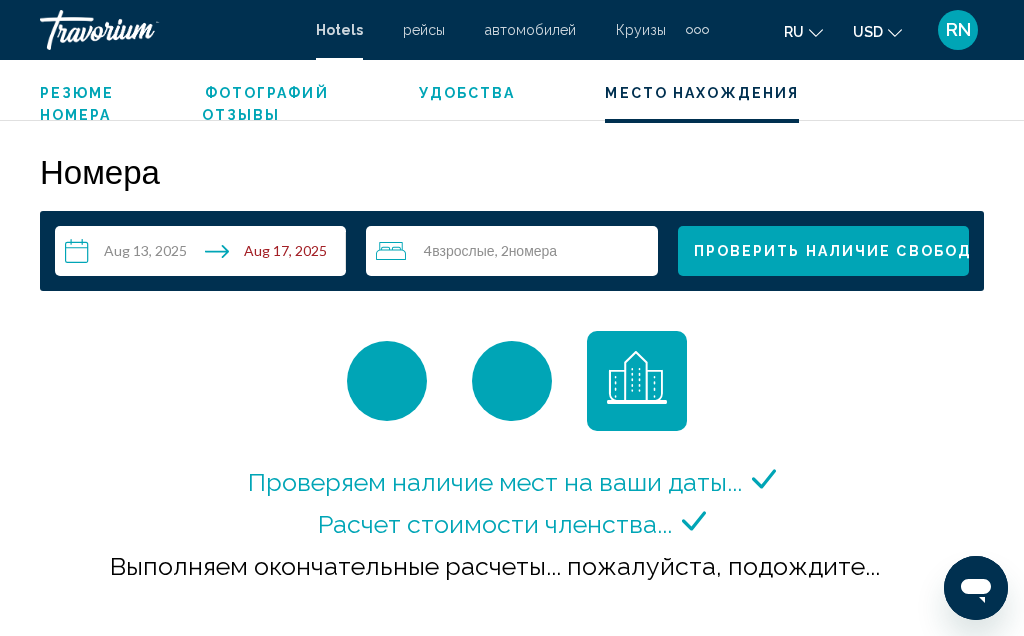 scroll, scrollTop: 3101, scrollLeft: 0, axis: vertical 